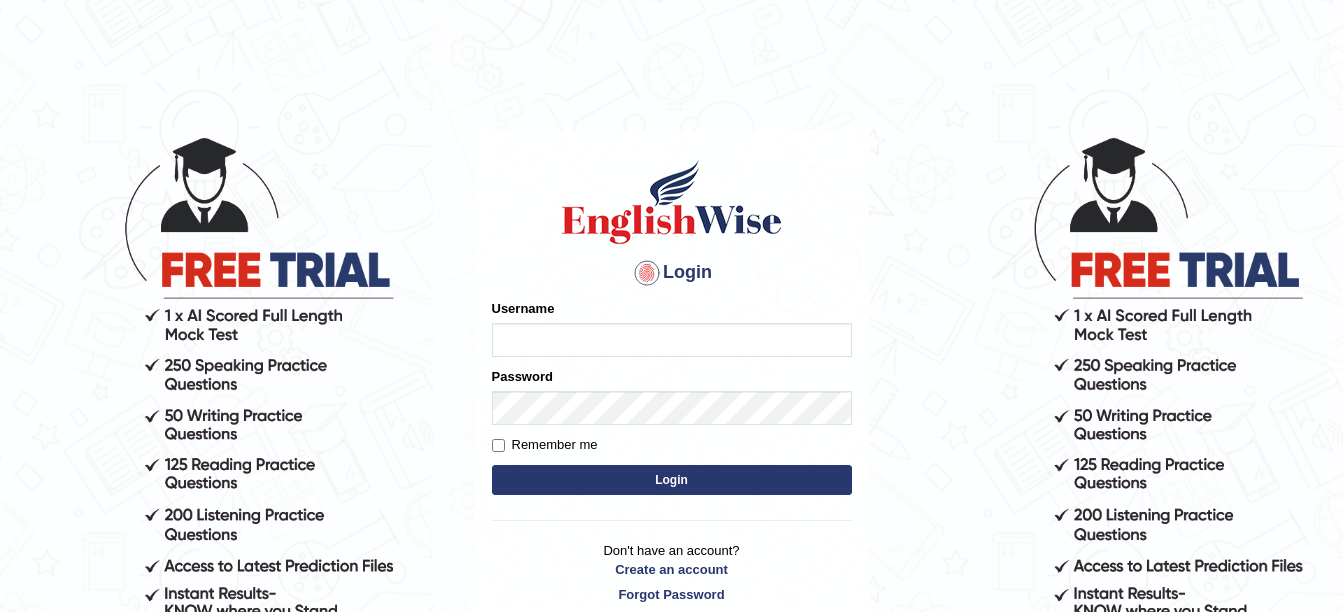 scroll, scrollTop: 0, scrollLeft: 0, axis: both 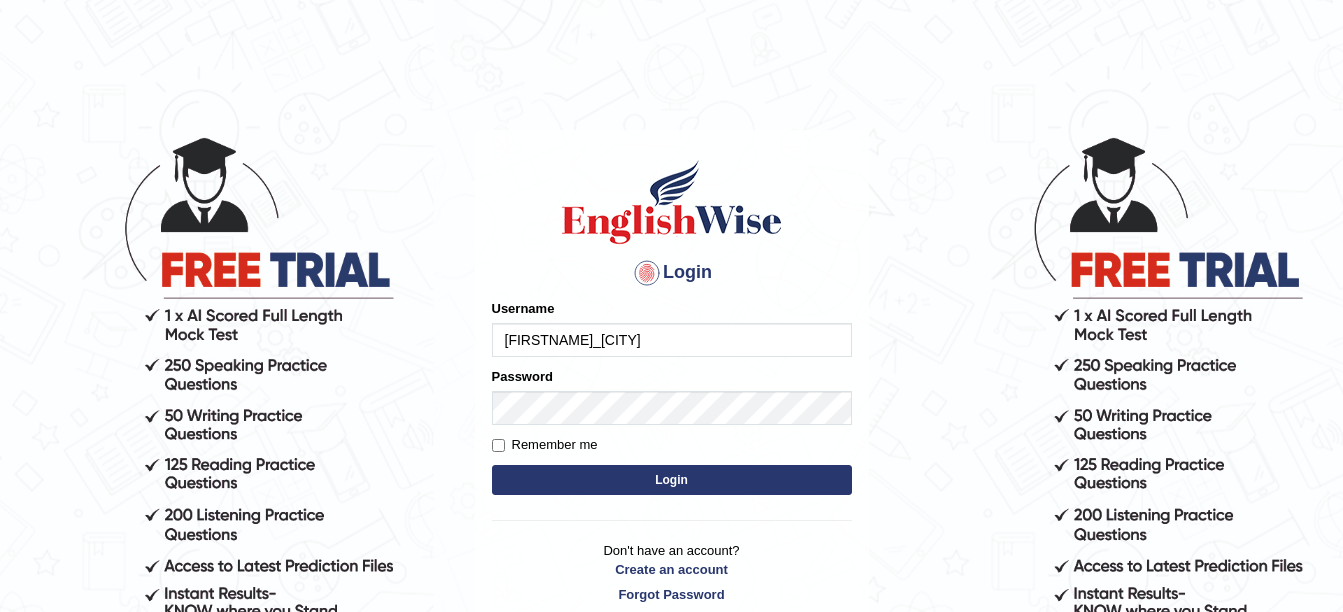 click on "Login" at bounding box center (672, 480) 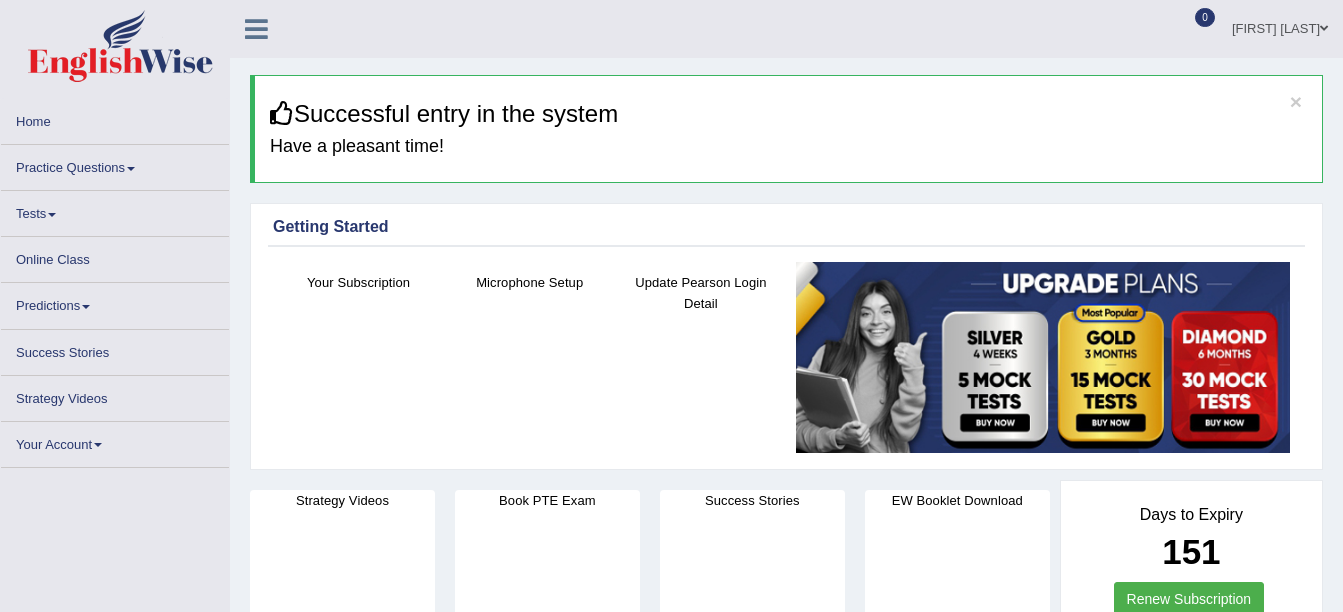 scroll, scrollTop: 0, scrollLeft: 0, axis: both 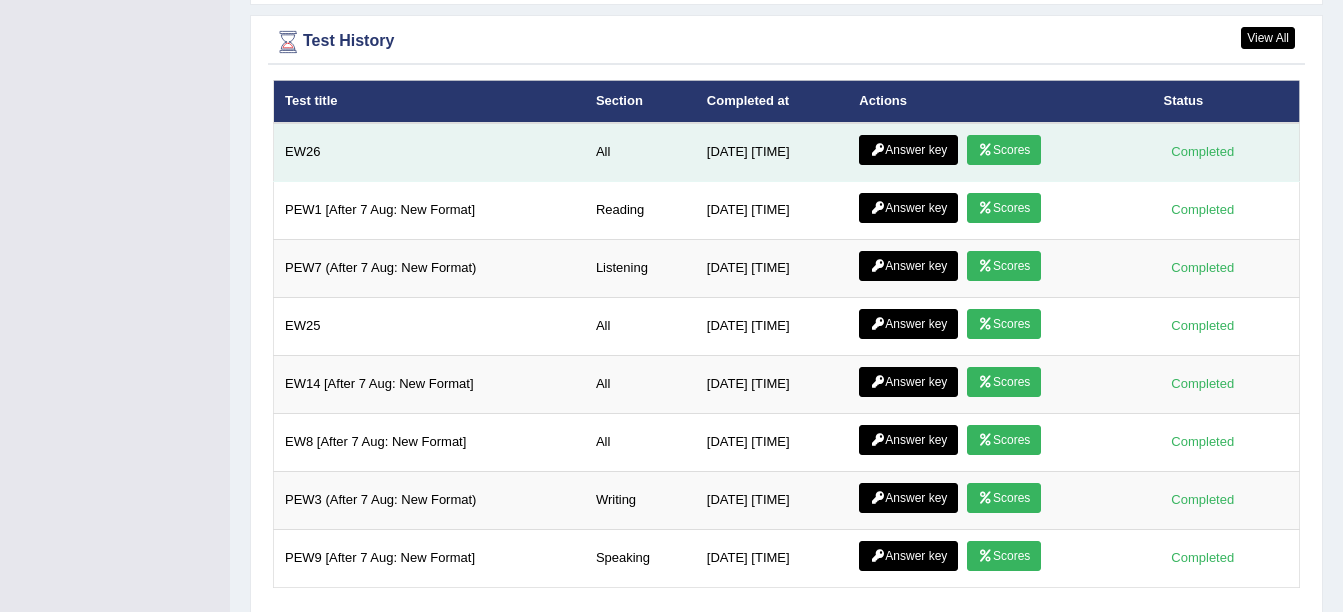 click on "Scores" at bounding box center (1004, 150) 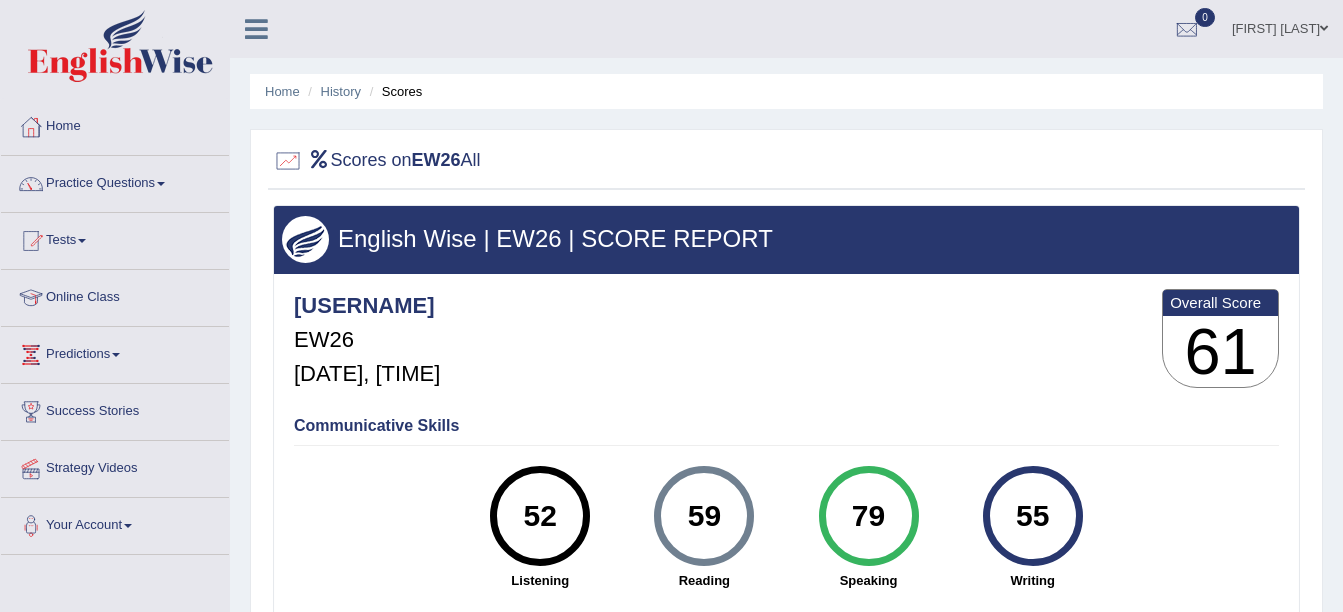 scroll, scrollTop: 0, scrollLeft: 0, axis: both 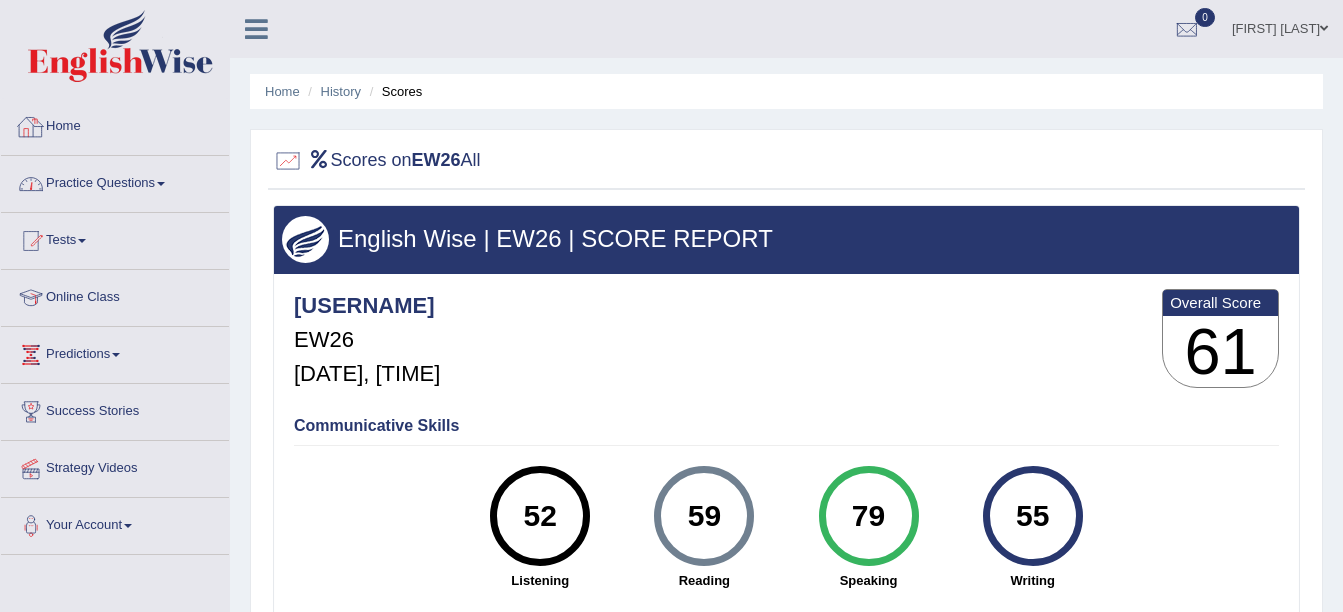 click on "Home" at bounding box center [115, 124] 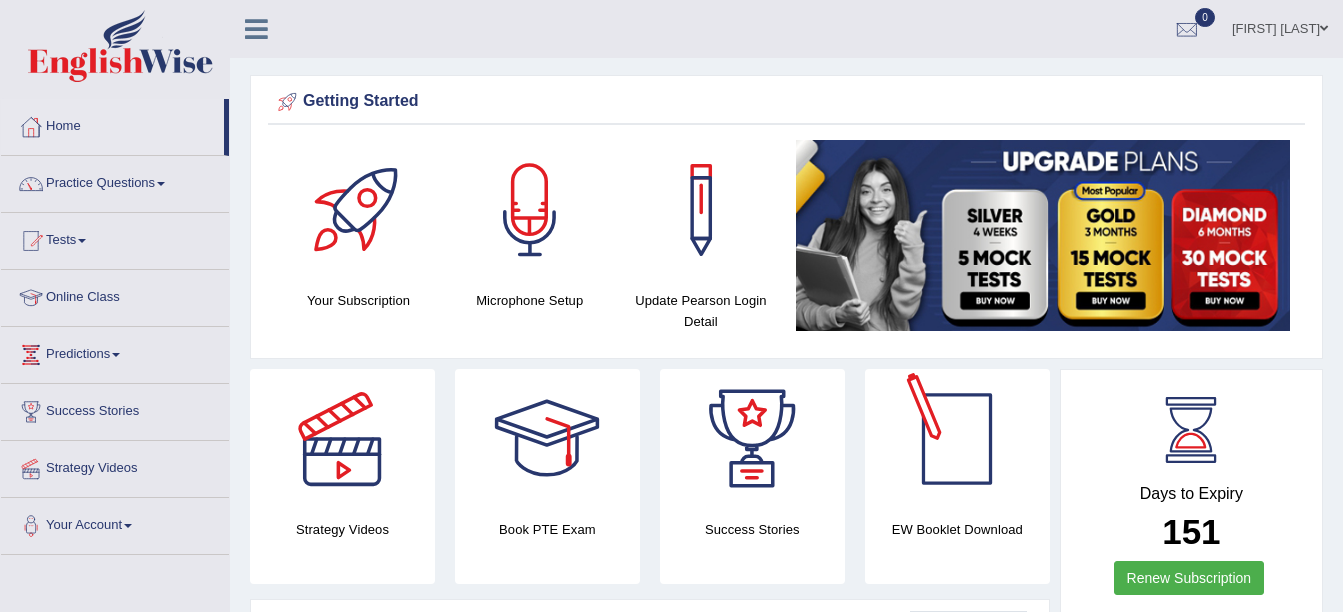 scroll, scrollTop: 401, scrollLeft: 0, axis: vertical 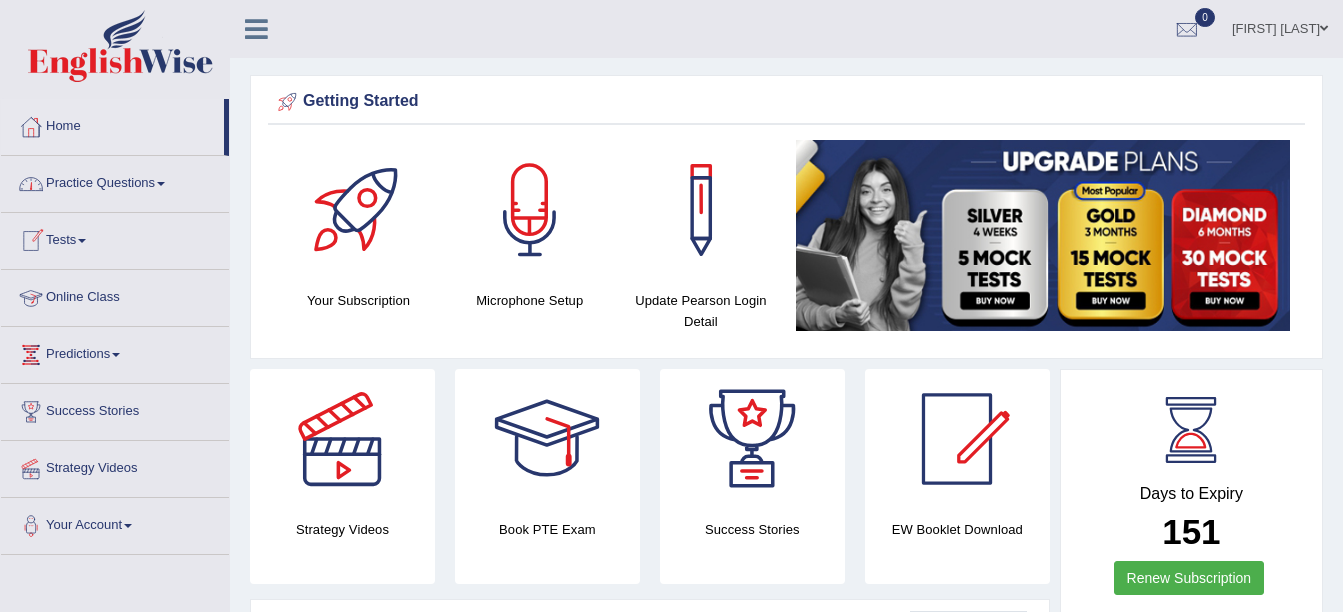 click on "Online Class" at bounding box center [115, 295] 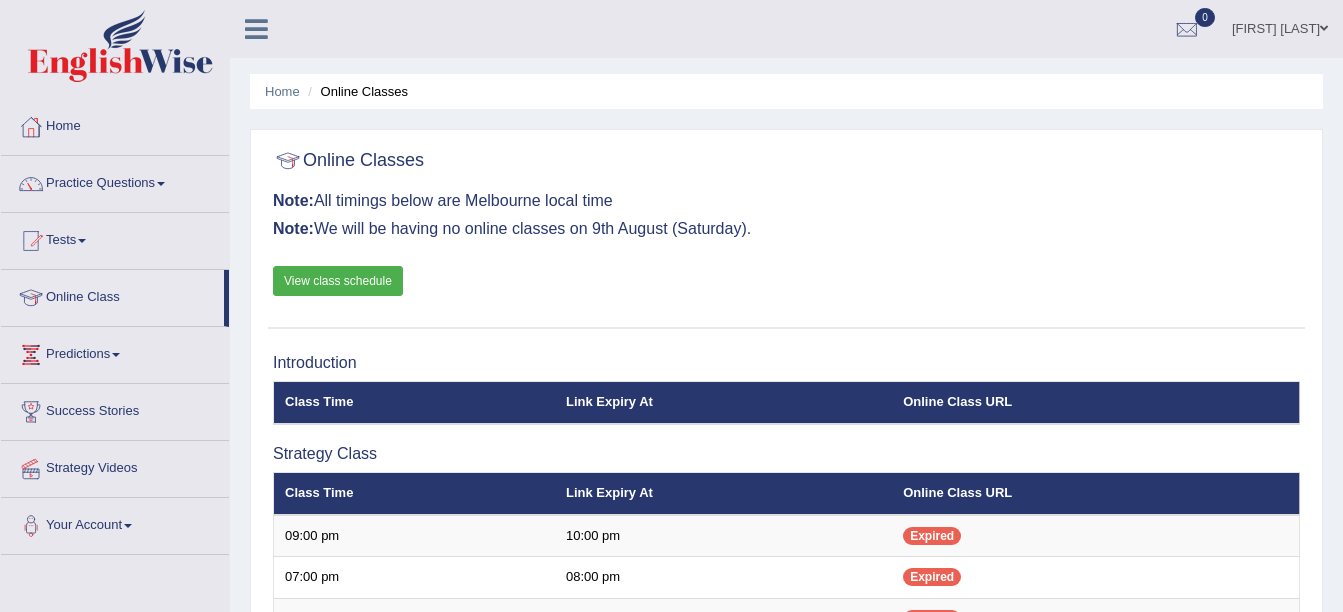 scroll, scrollTop: 0, scrollLeft: 0, axis: both 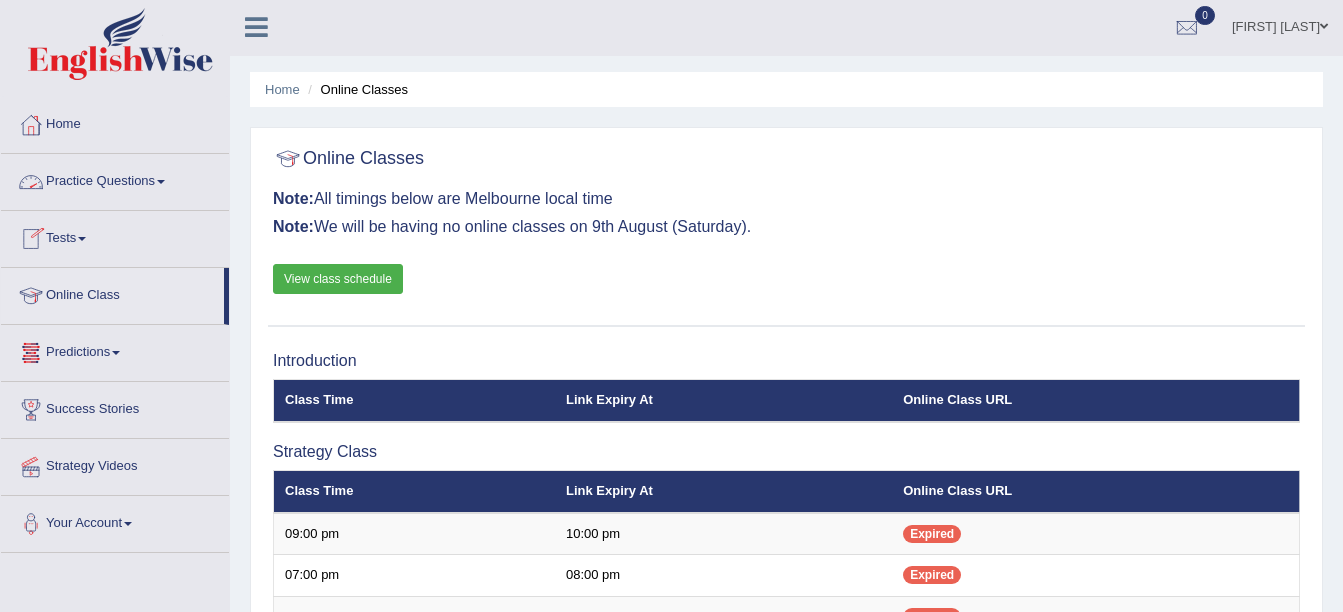 click on "Practice Questions" at bounding box center (115, 179) 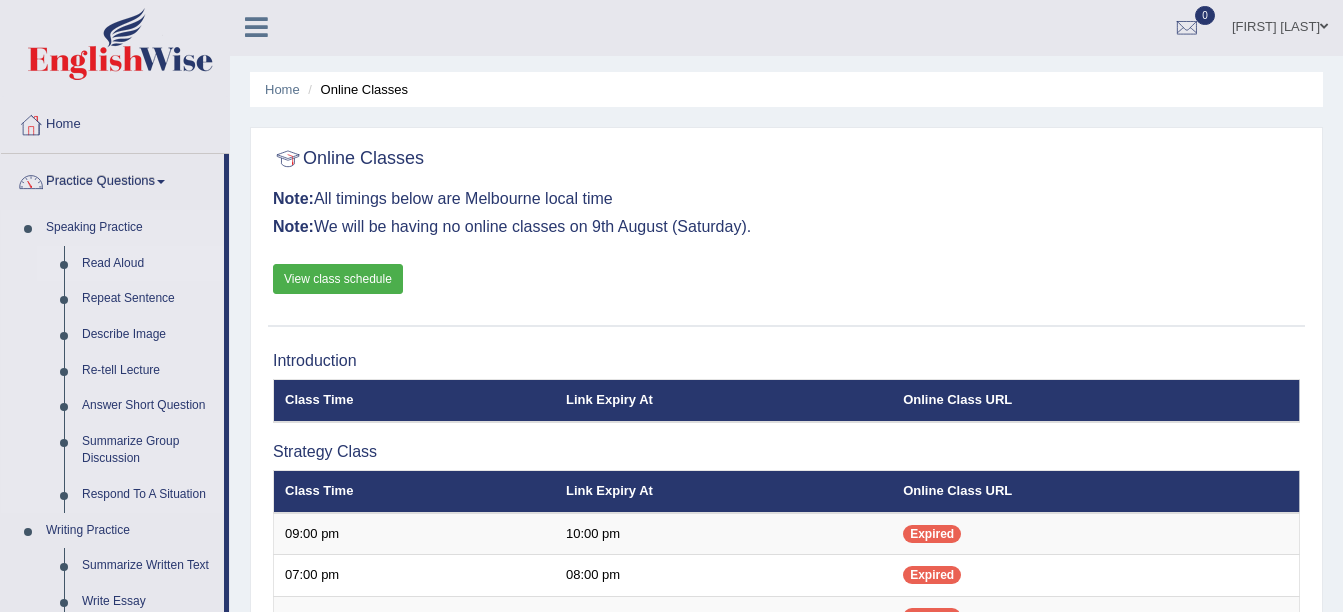 click on "Read Aloud" at bounding box center (148, 264) 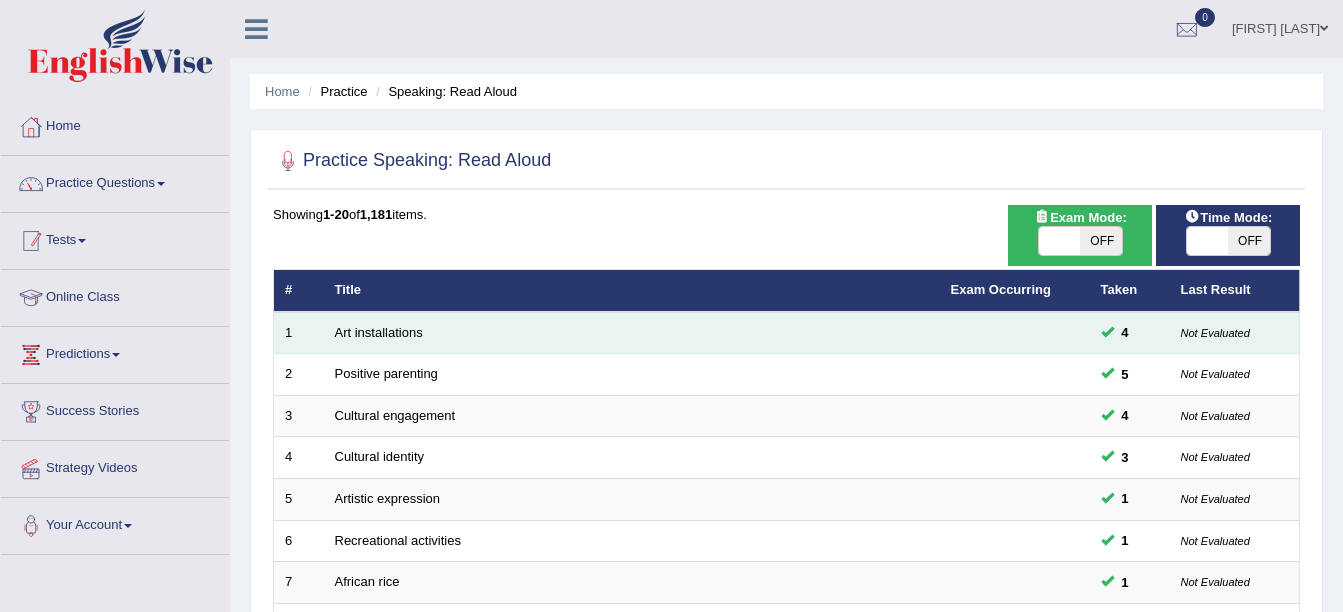scroll, scrollTop: 0, scrollLeft: 0, axis: both 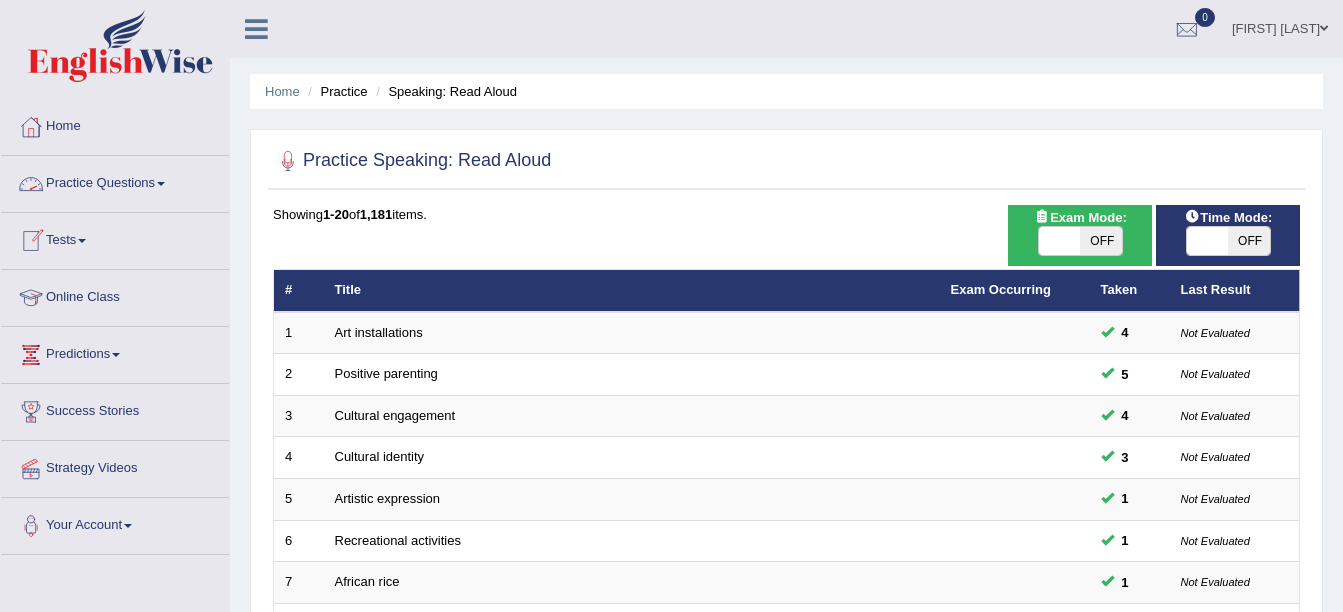 click on "Practice Questions" at bounding box center [115, 181] 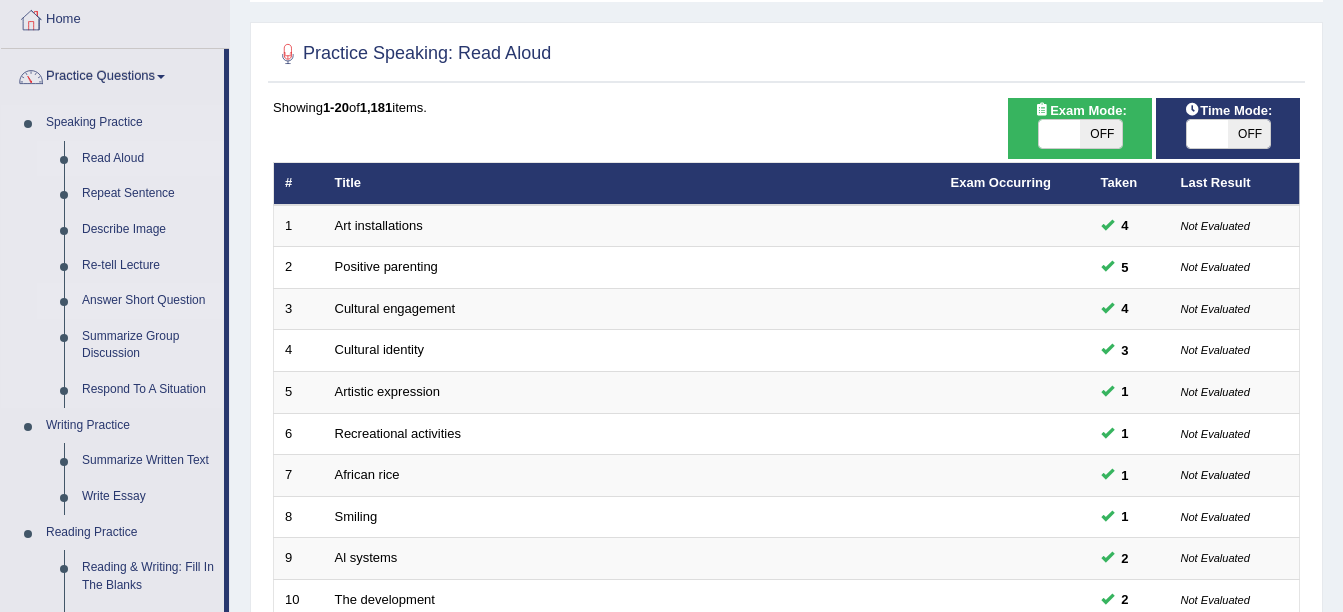 scroll, scrollTop: 108, scrollLeft: 0, axis: vertical 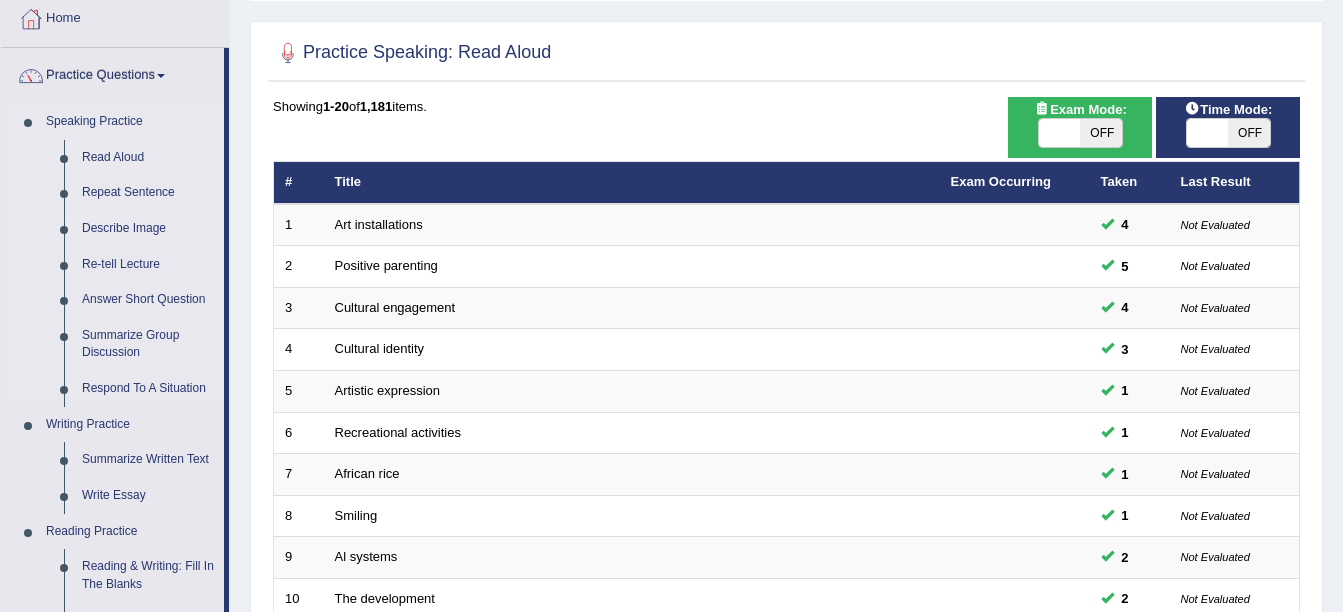 click on "Describe Image" at bounding box center (148, 229) 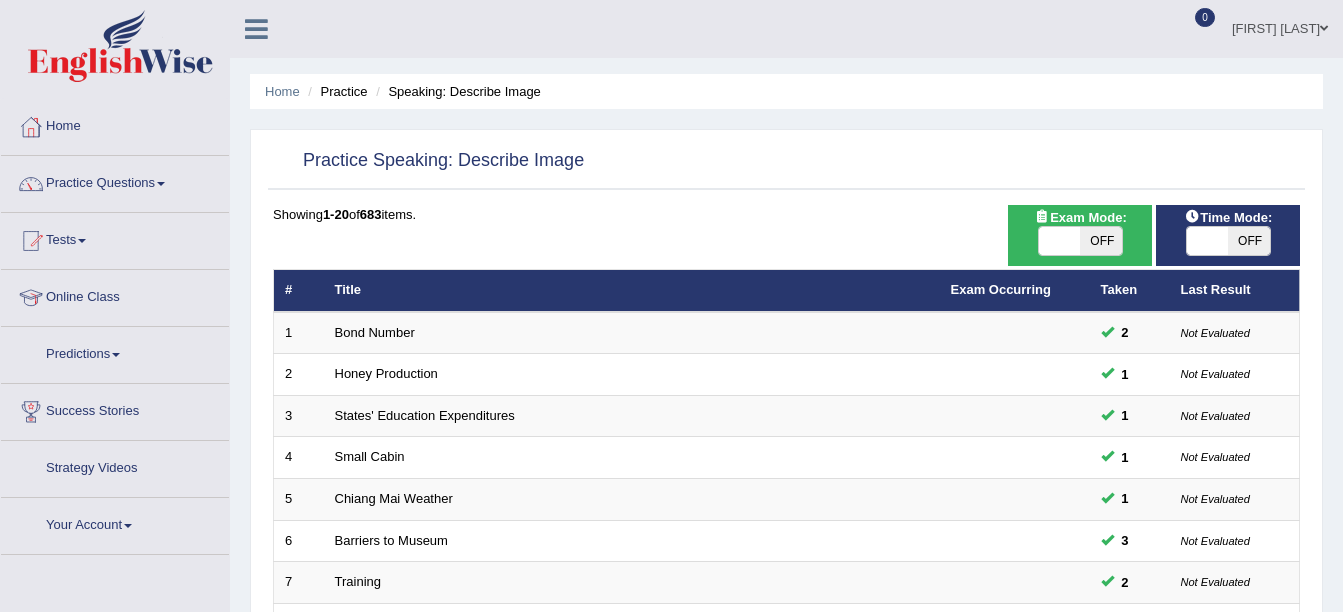 scroll, scrollTop: 0, scrollLeft: 0, axis: both 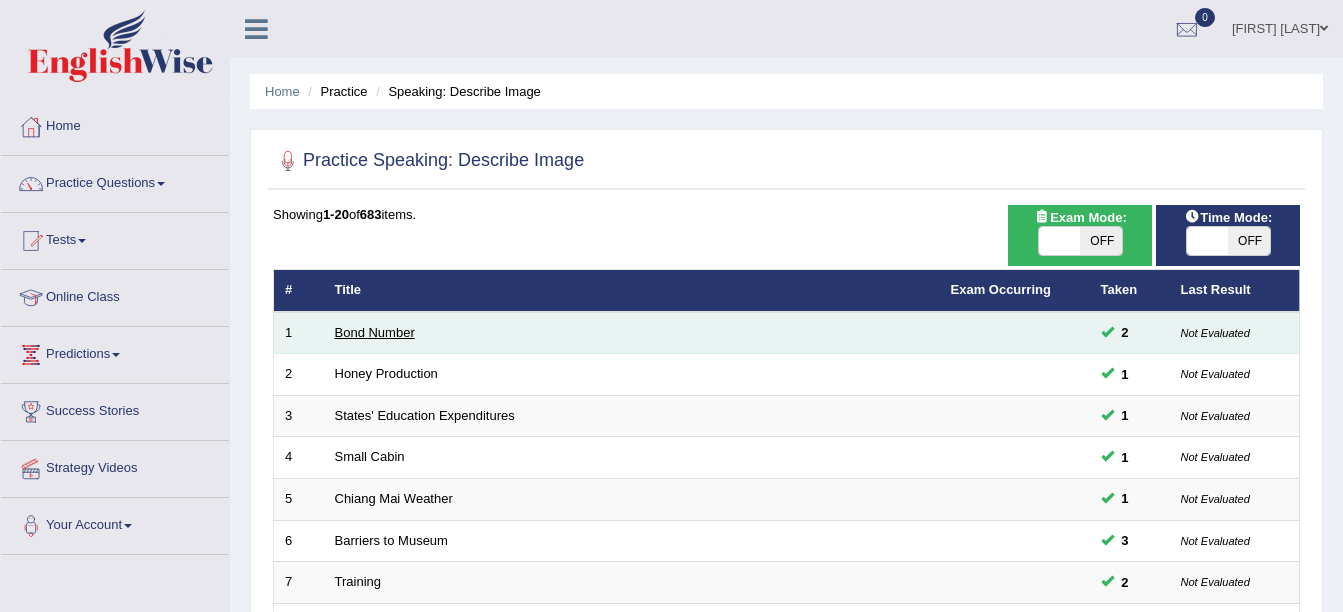click on "Bond Number" at bounding box center (375, 332) 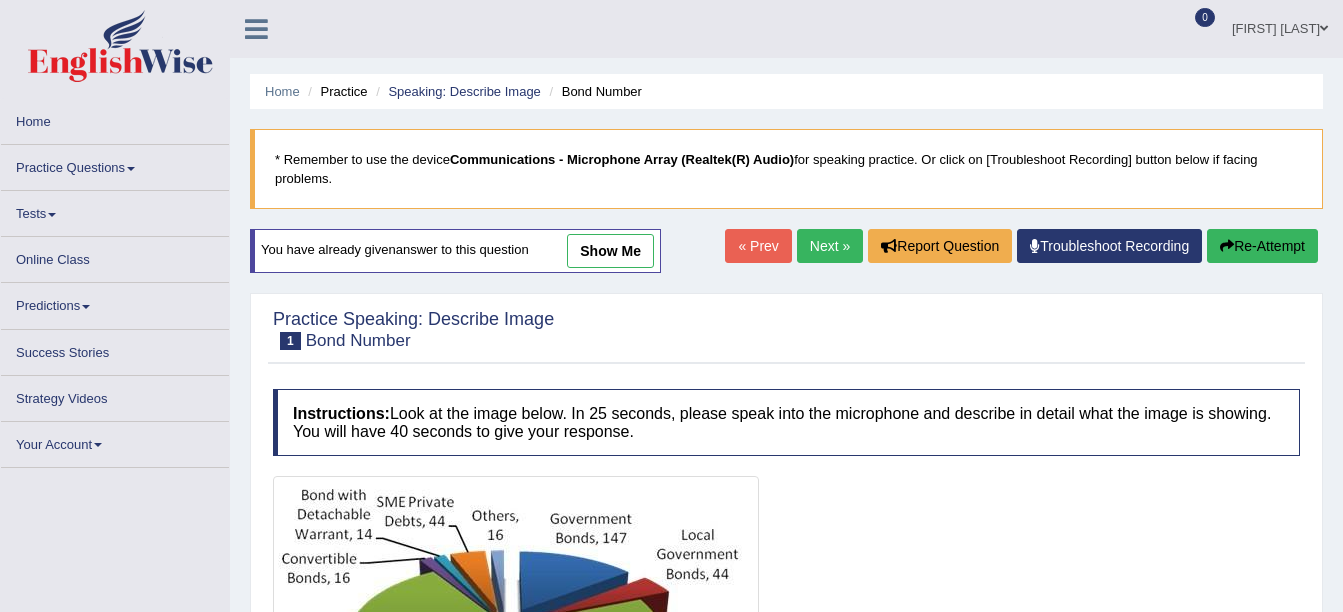scroll, scrollTop: 221, scrollLeft: 0, axis: vertical 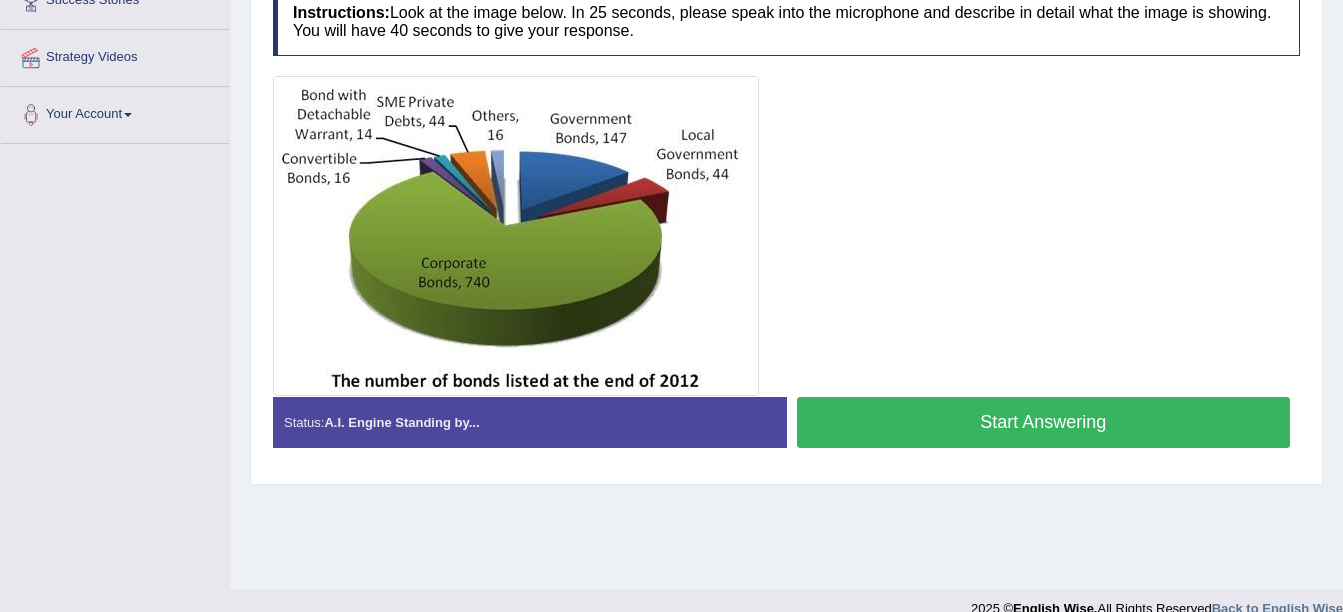 click on "Start Answering" at bounding box center [1044, 422] 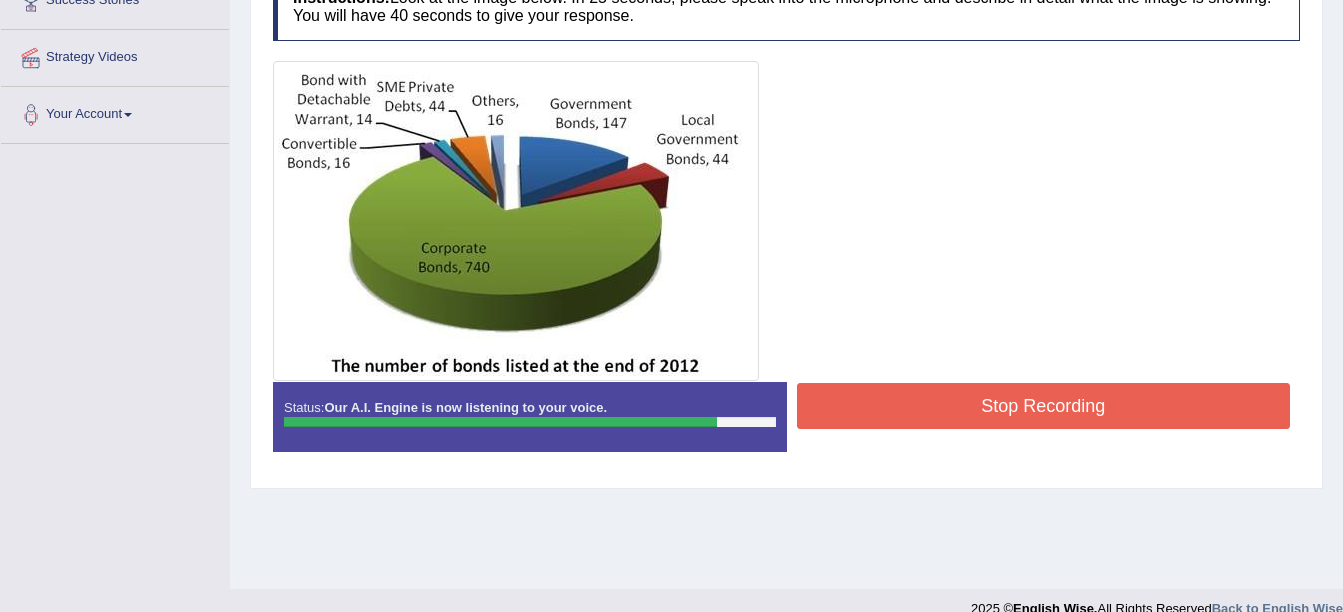 click on "Stop Recording" at bounding box center [1044, 406] 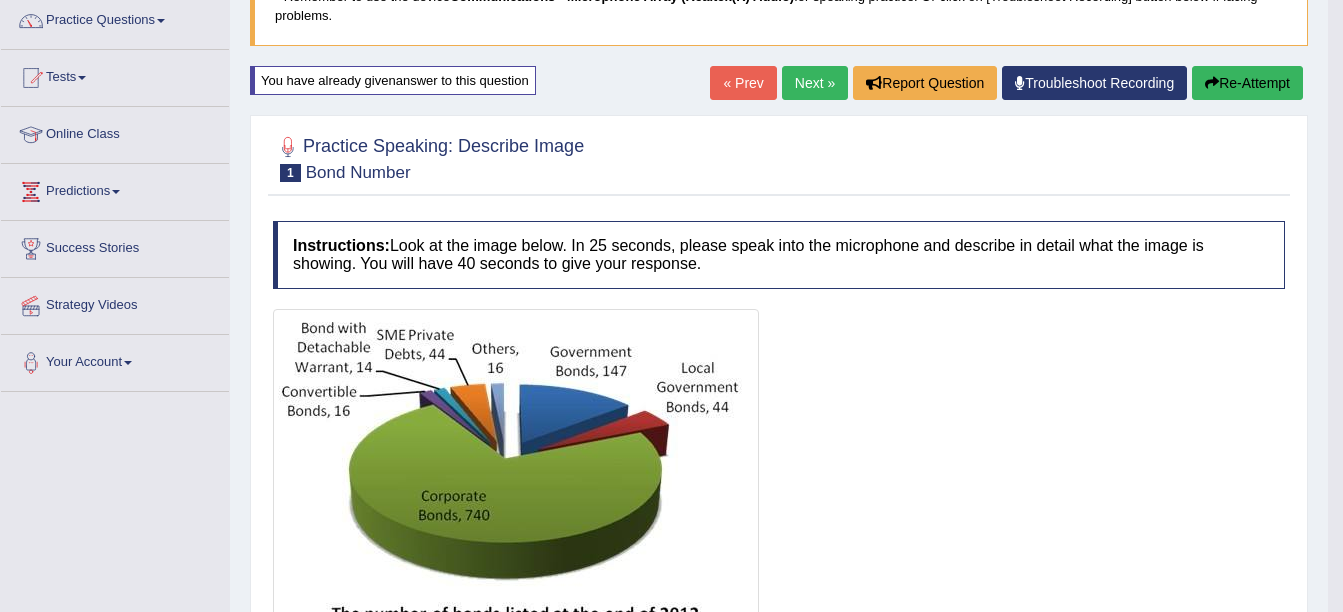 scroll, scrollTop: 0, scrollLeft: 0, axis: both 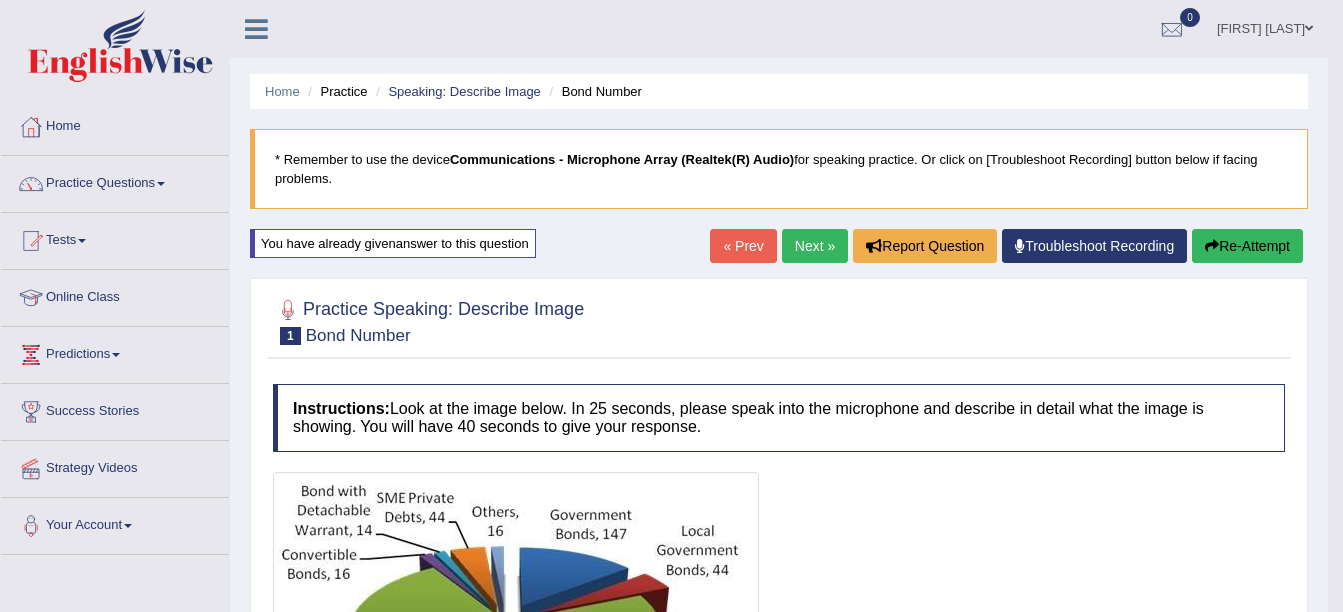 click on "Next »" at bounding box center (815, 246) 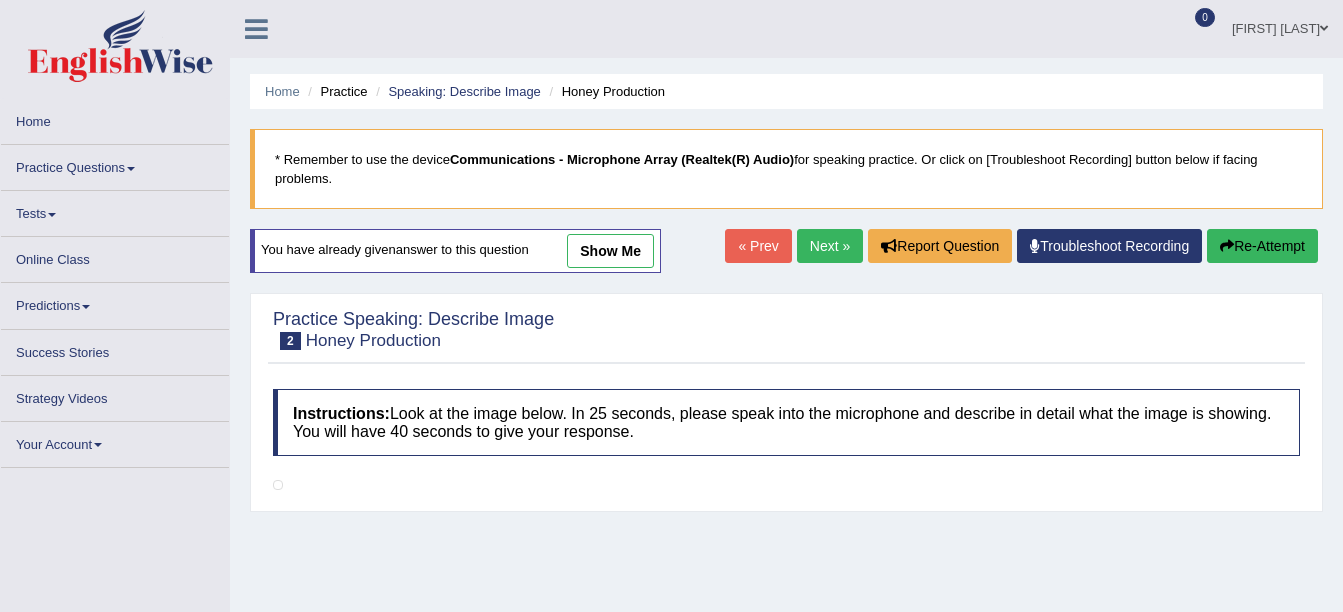 scroll, scrollTop: 0, scrollLeft: 0, axis: both 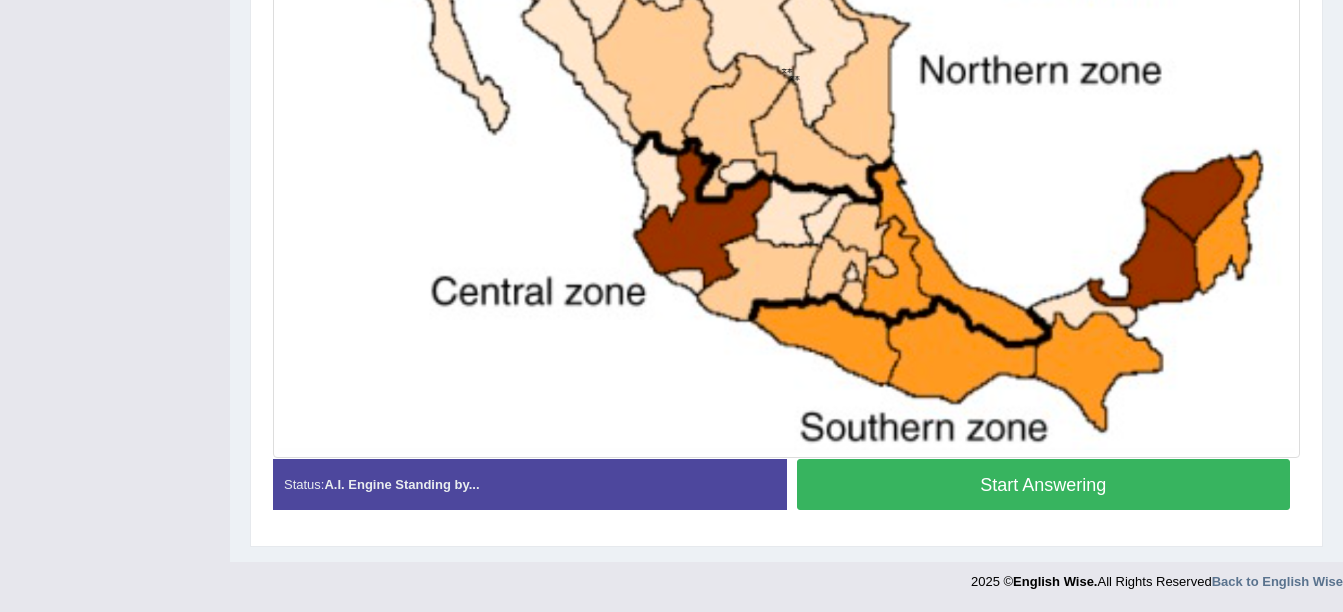 click on "Start Answering" at bounding box center (1044, 484) 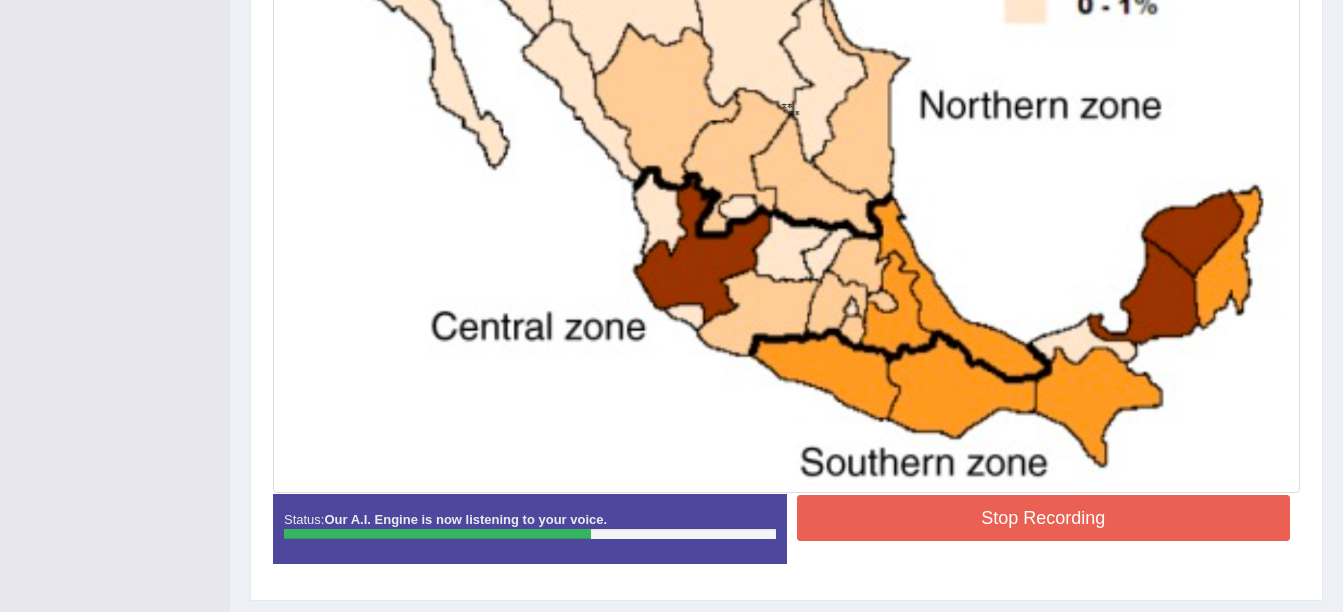 scroll, scrollTop: 809, scrollLeft: 0, axis: vertical 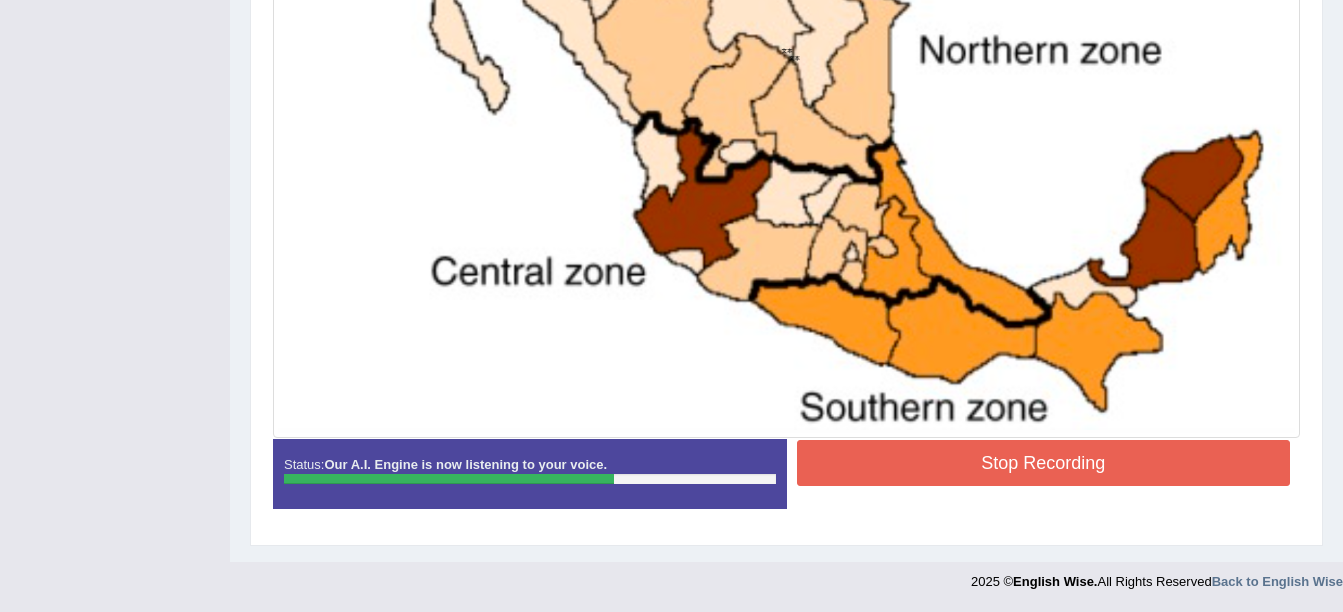 click on "Stop Recording" at bounding box center (1044, 463) 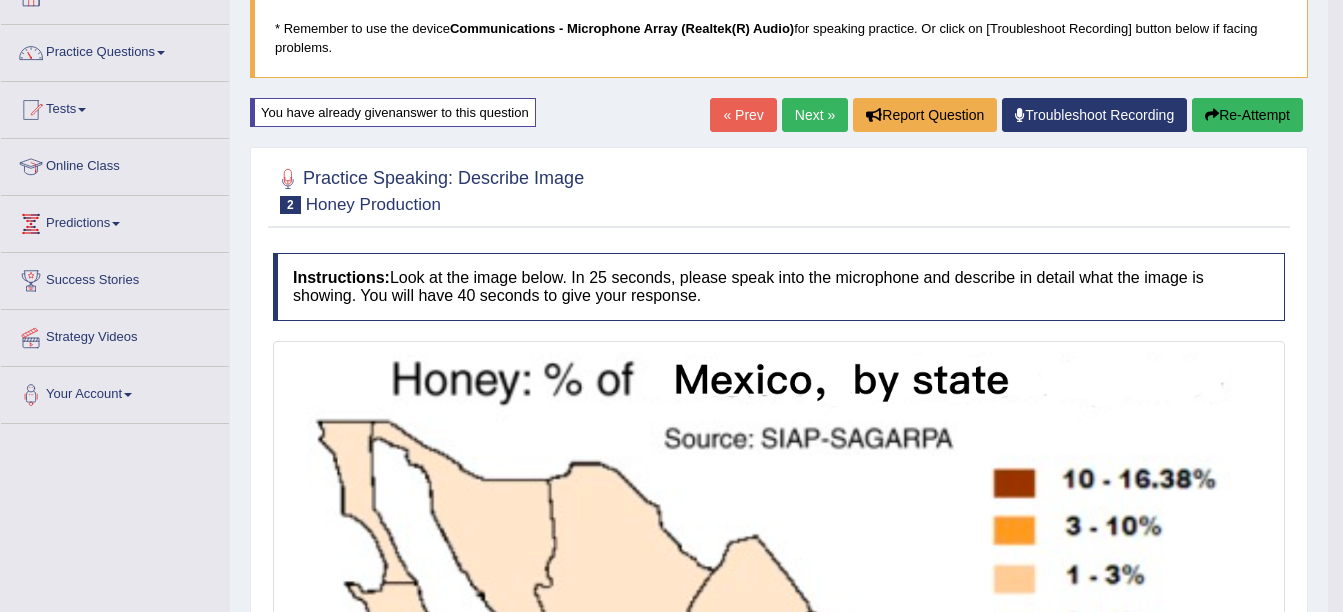 scroll, scrollTop: 0, scrollLeft: 0, axis: both 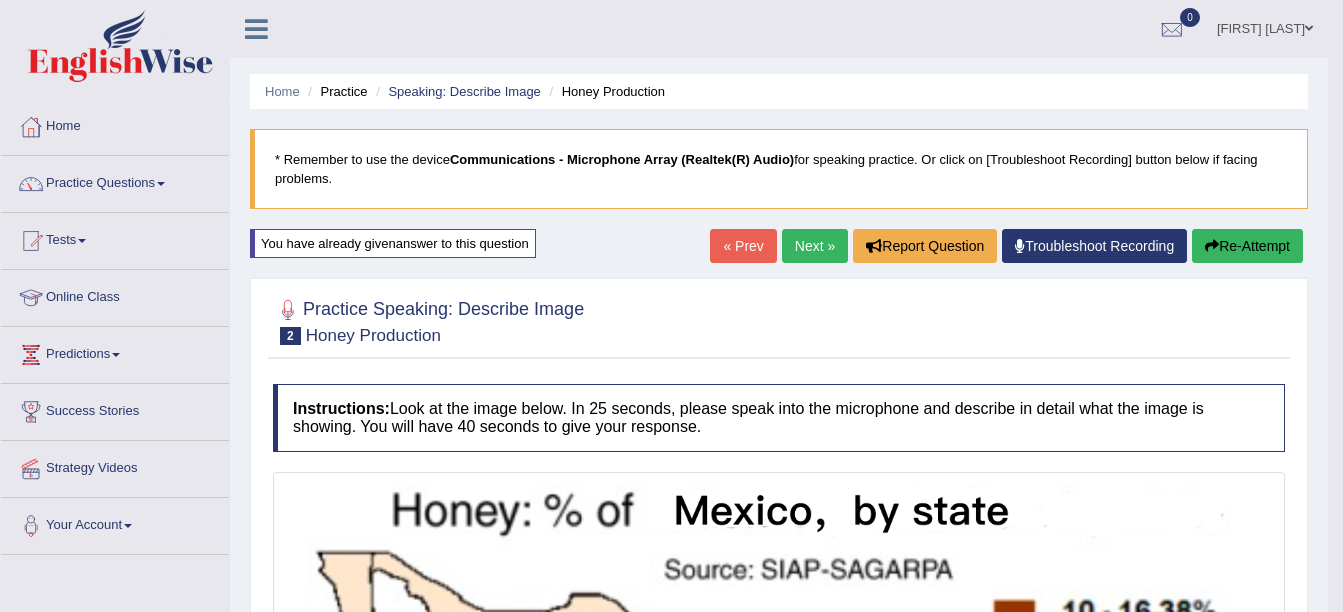 click at bounding box center [161, 184] 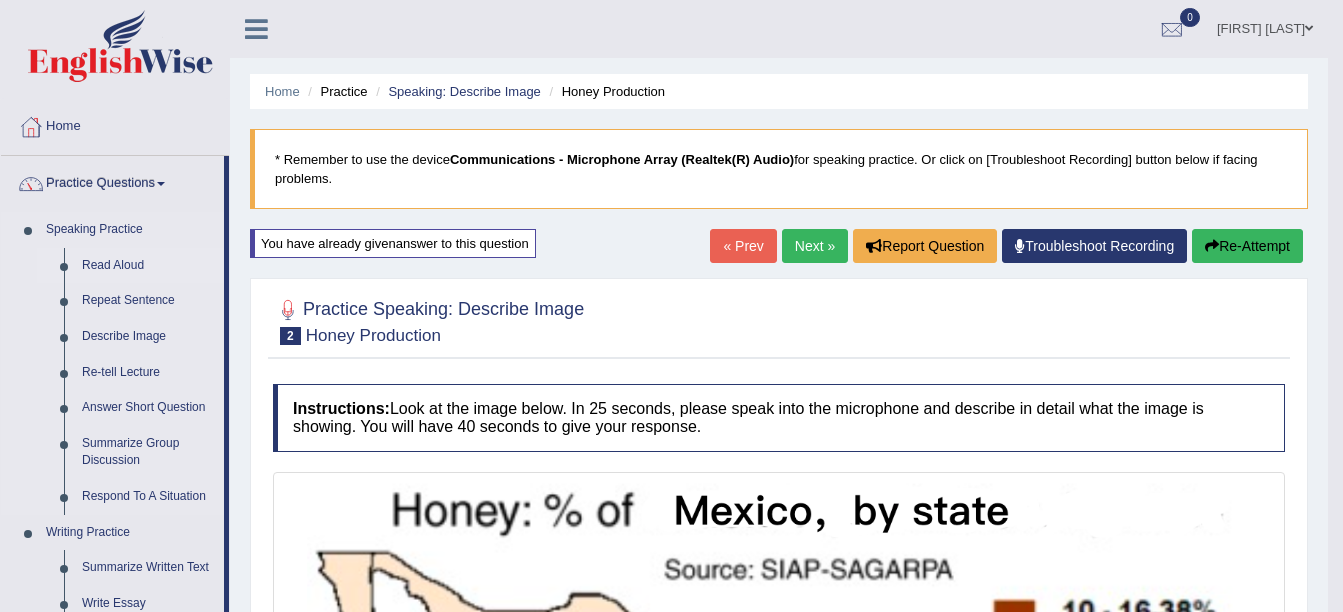 click on "Read Aloud" at bounding box center (148, 266) 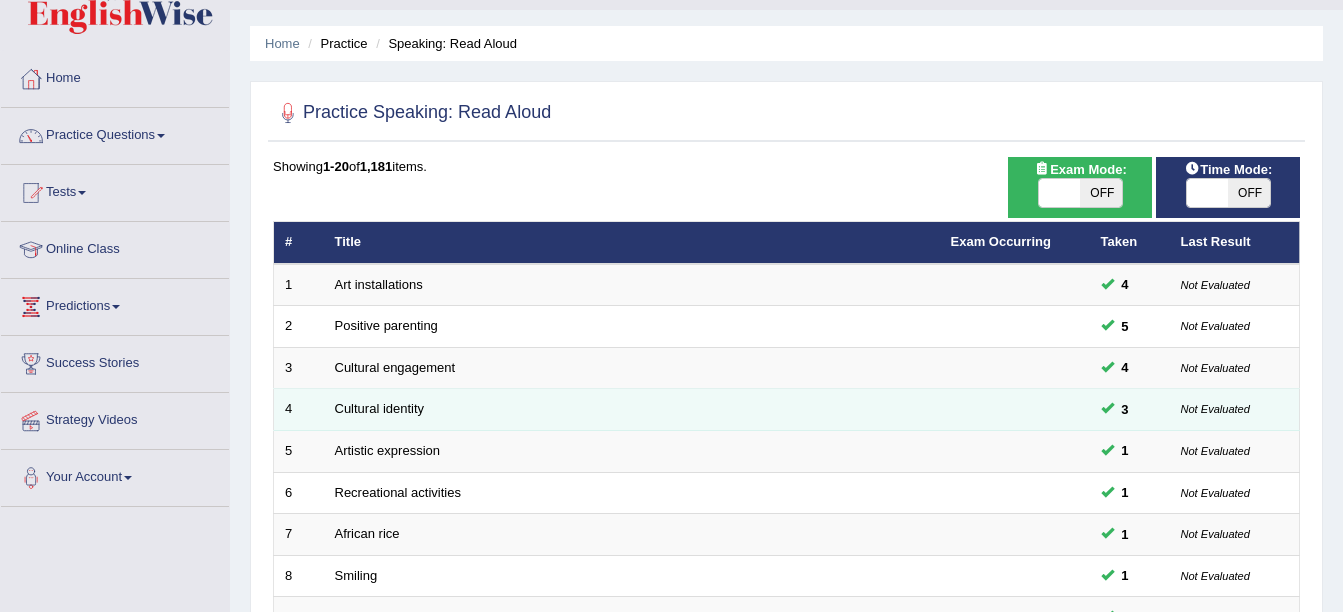 scroll, scrollTop: 48, scrollLeft: 0, axis: vertical 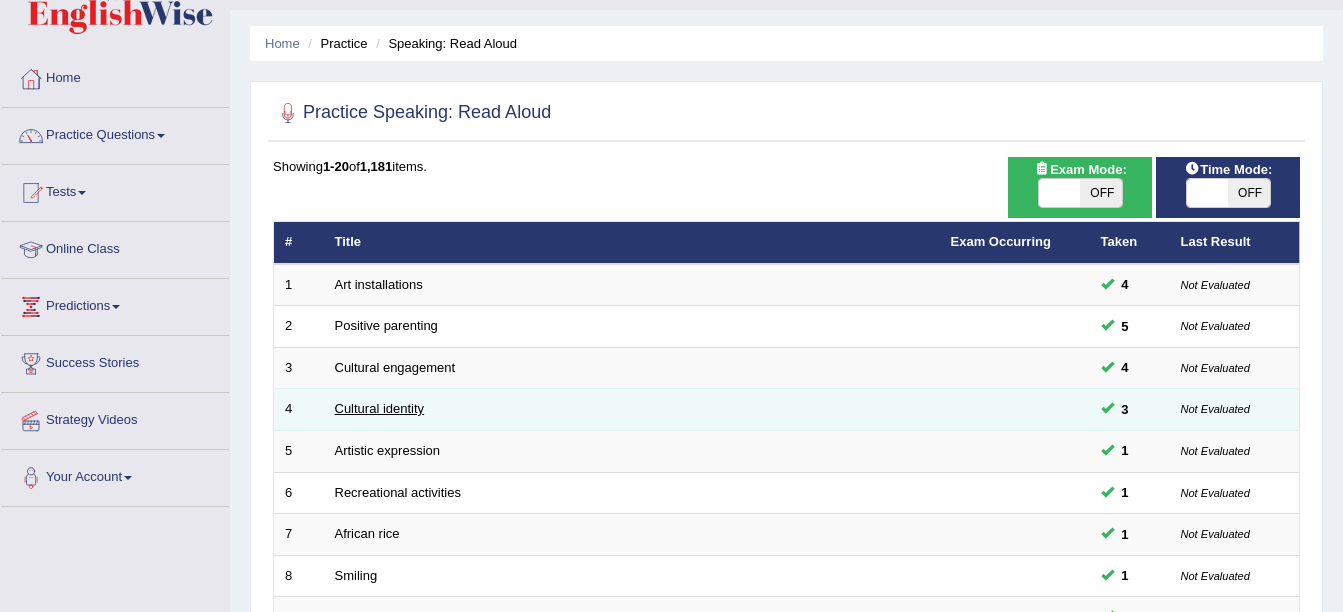 click on "Cultural identity" at bounding box center (380, 408) 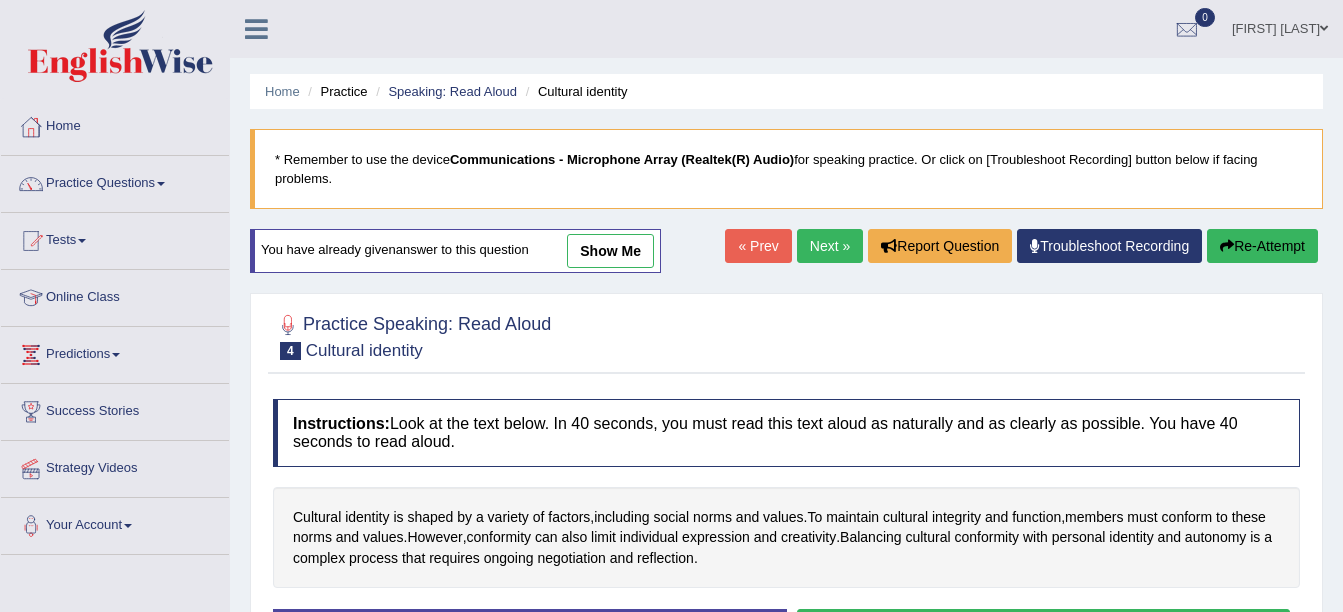 scroll, scrollTop: 0, scrollLeft: 0, axis: both 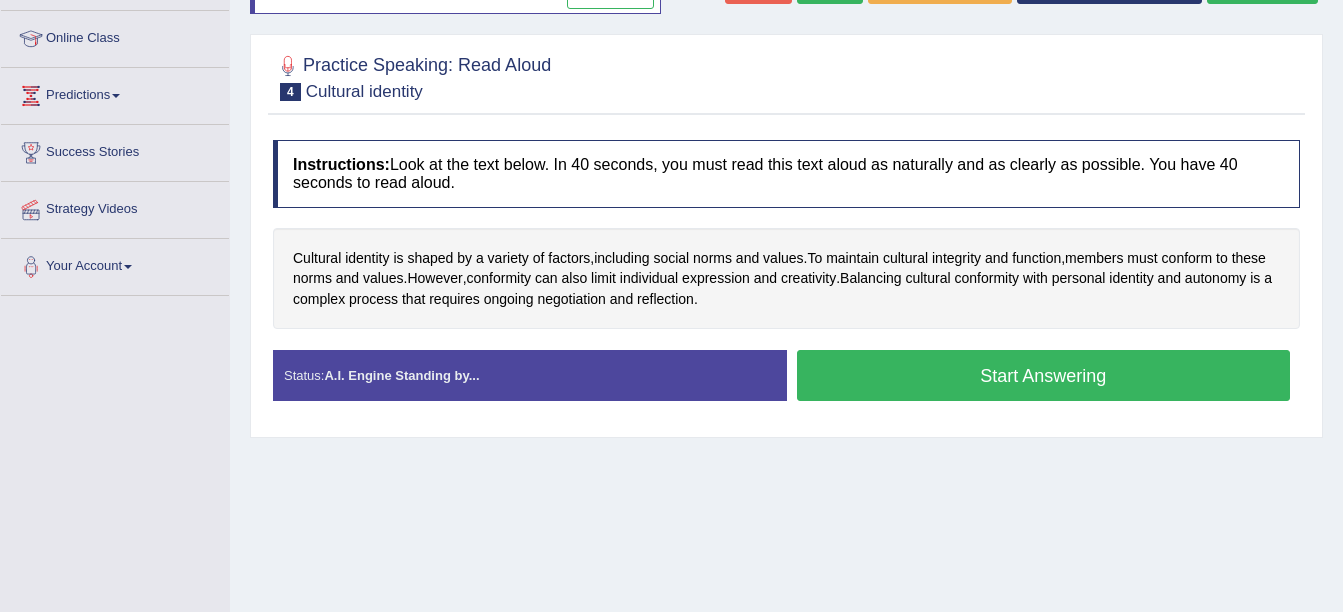 click on "Start Answering" at bounding box center [1044, 375] 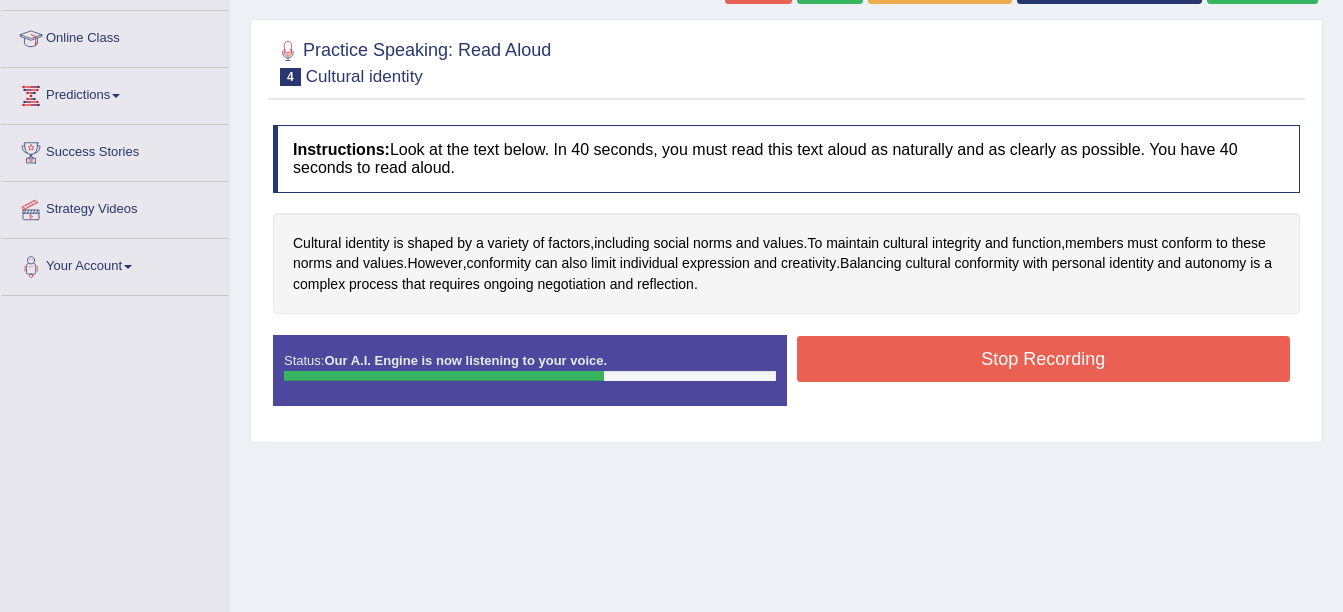 click on "Stop Recording" at bounding box center [1044, 359] 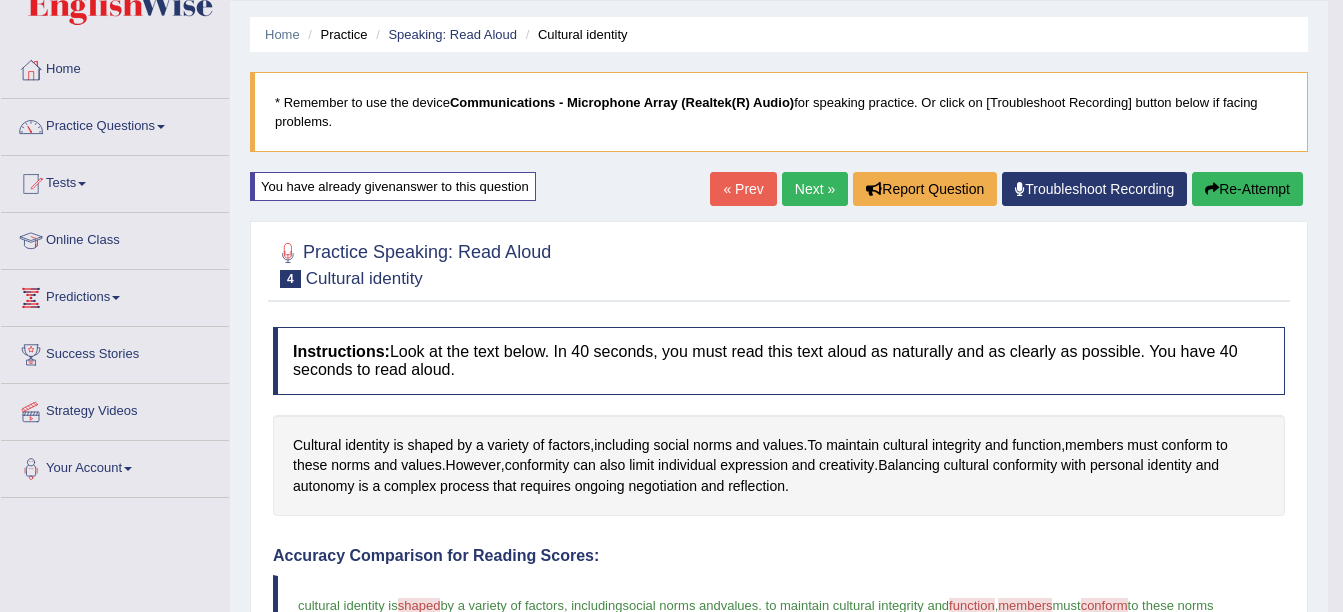 scroll, scrollTop: 0, scrollLeft: 0, axis: both 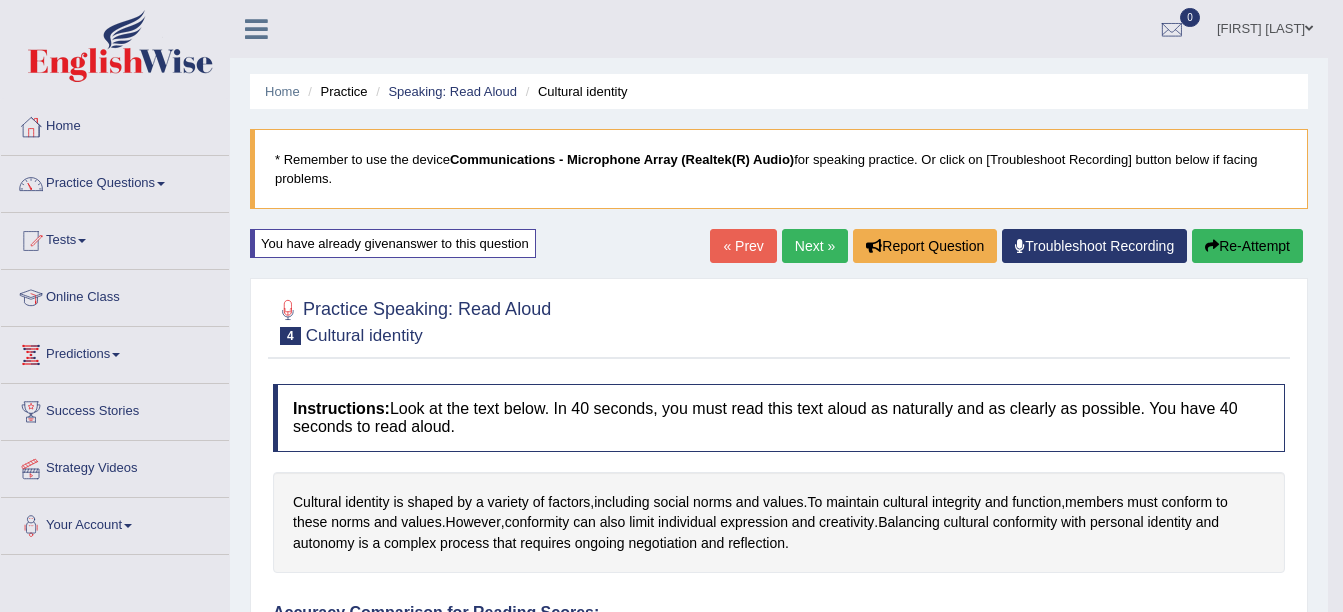 click on "Tests" at bounding box center (115, 238) 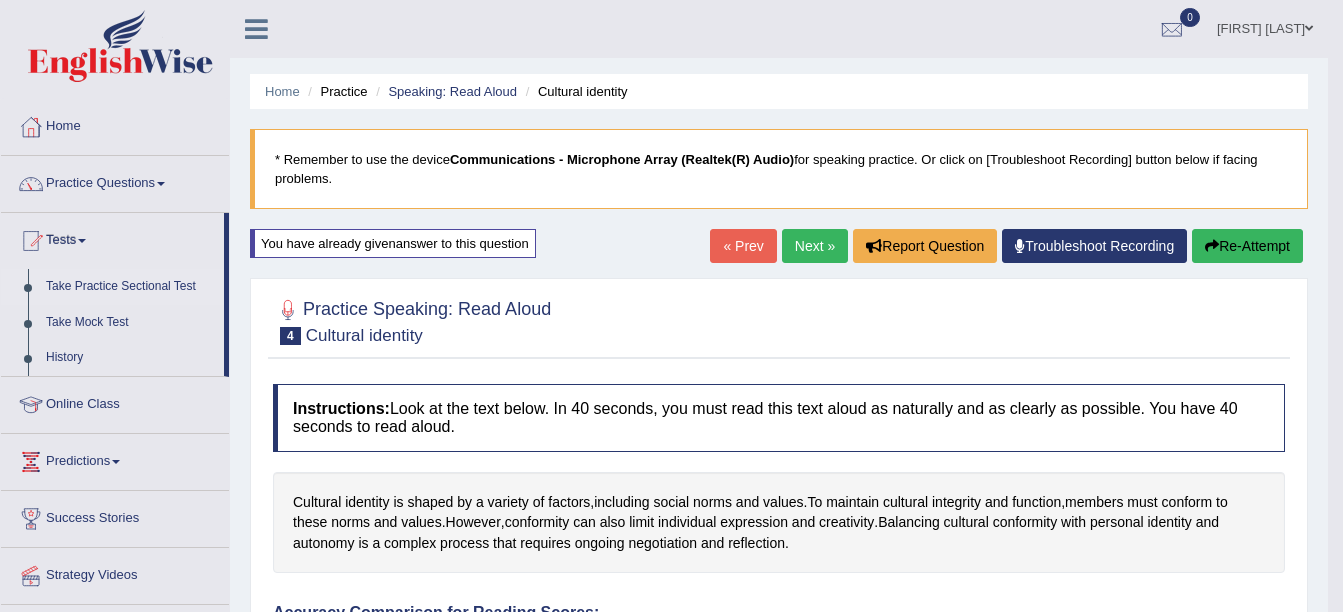 click on "Take Practice Sectional Test" at bounding box center (130, 287) 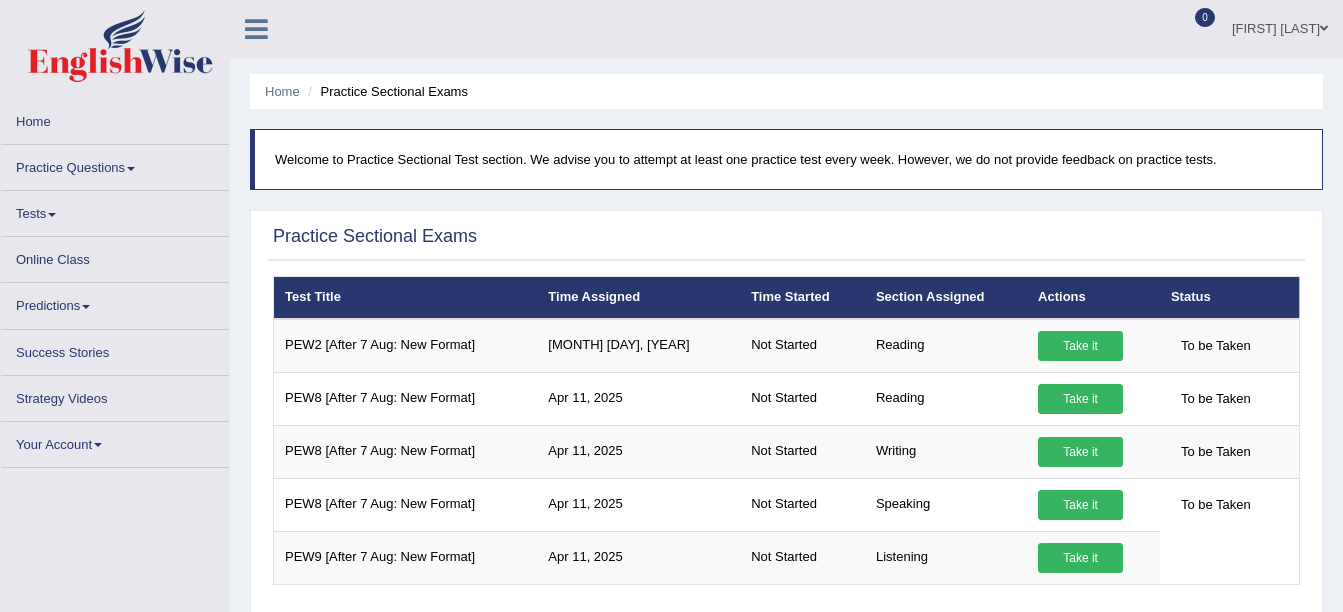 scroll, scrollTop: 0, scrollLeft: 0, axis: both 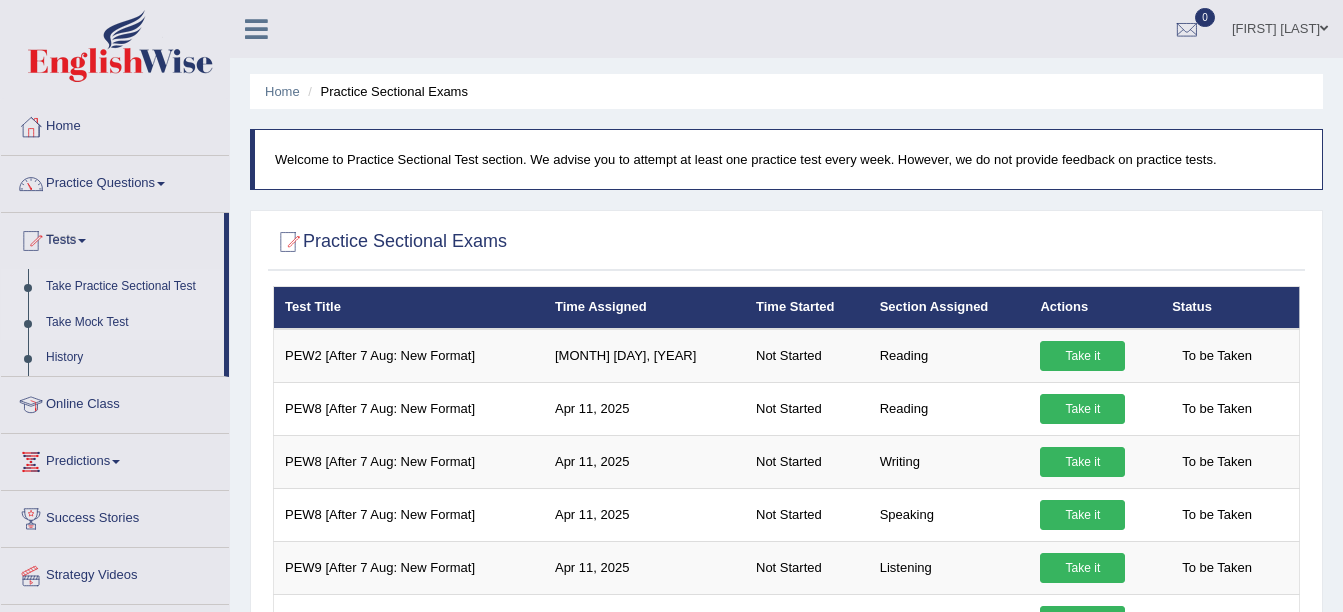 click on "Take Mock Test" at bounding box center [130, 323] 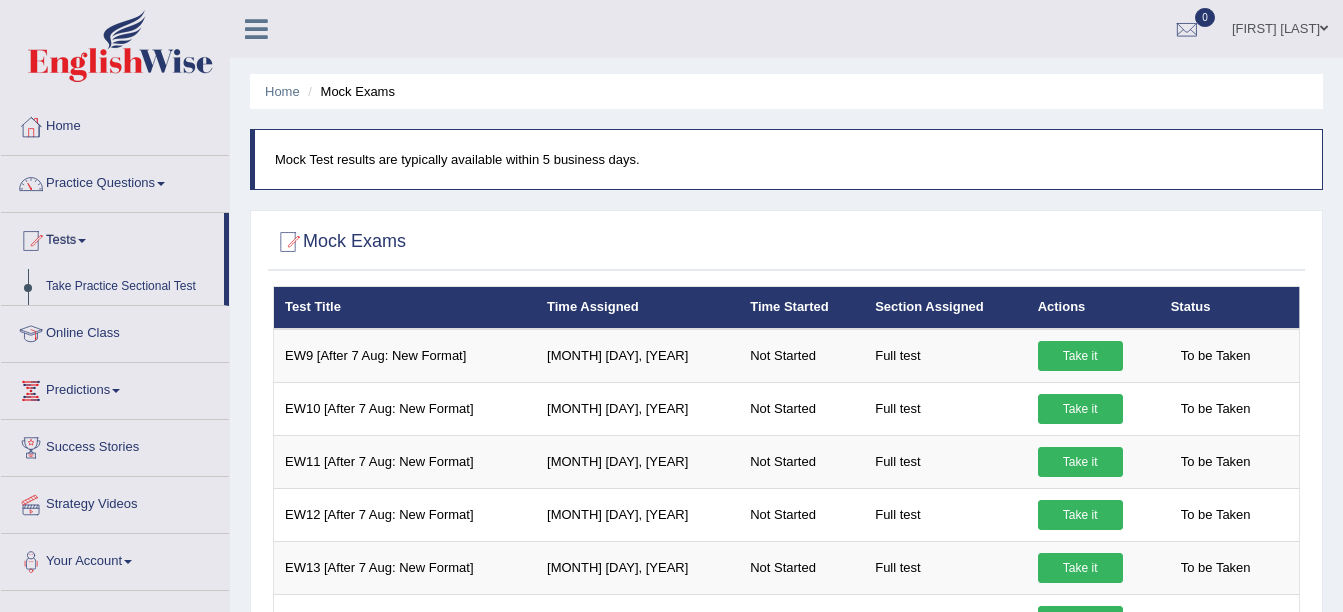 scroll, scrollTop: 1039, scrollLeft: 0, axis: vertical 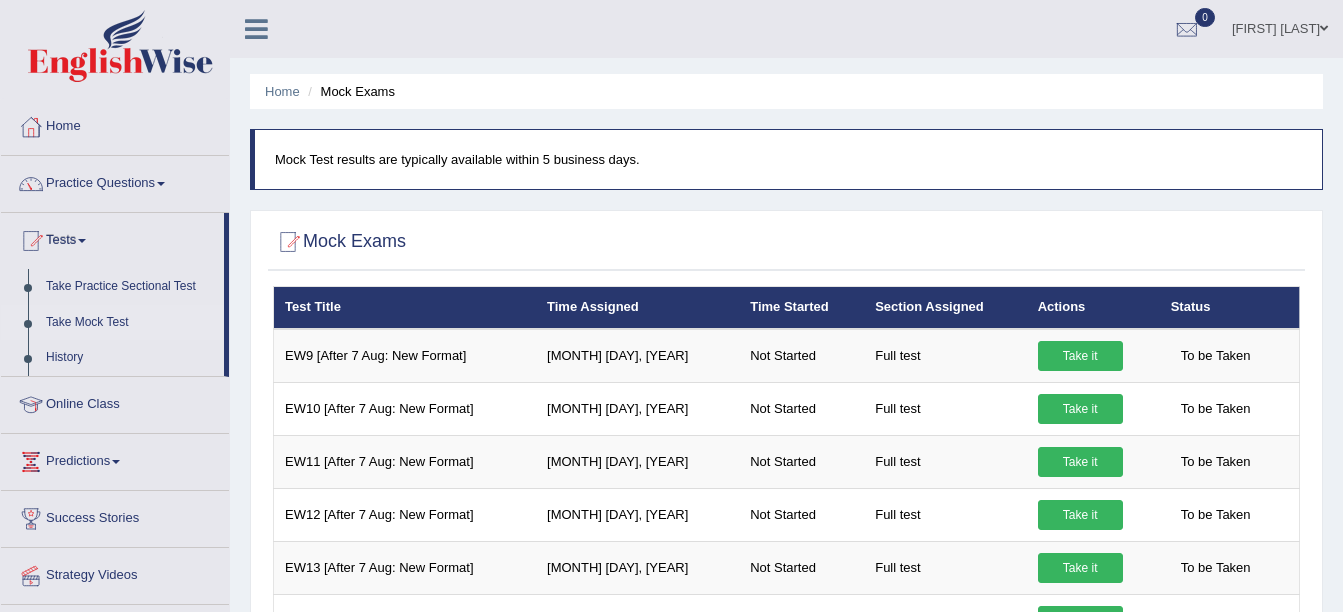 click on "Practice Questions" at bounding box center (115, 181) 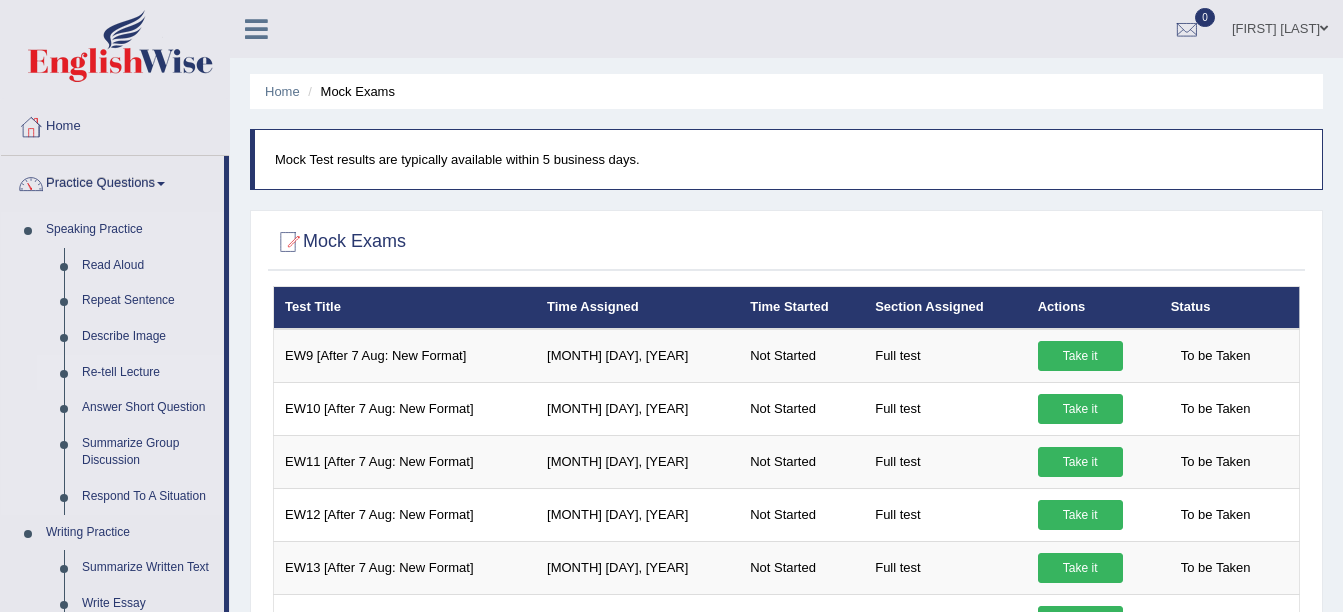 click on "Re-tell Lecture" at bounding box center (148, 373) 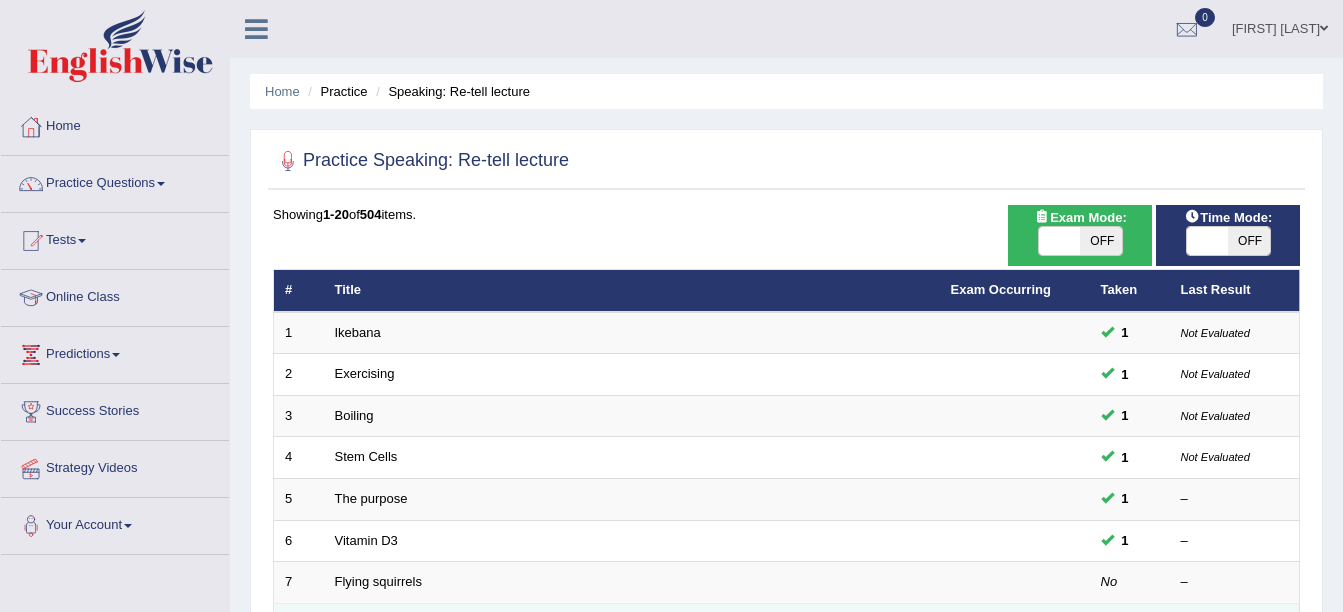 scroll, scrollTop: 217, scrollLeft: 0, axis: vertical 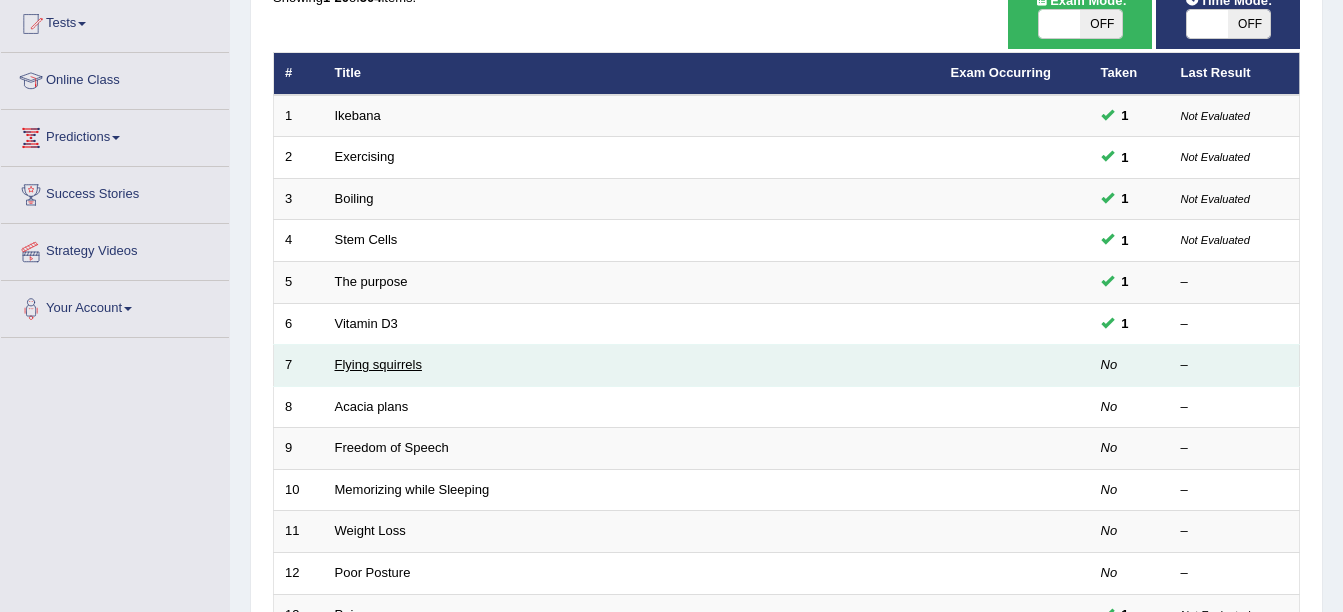 click on "Flying squirrels" at bounding box center (378, 364) 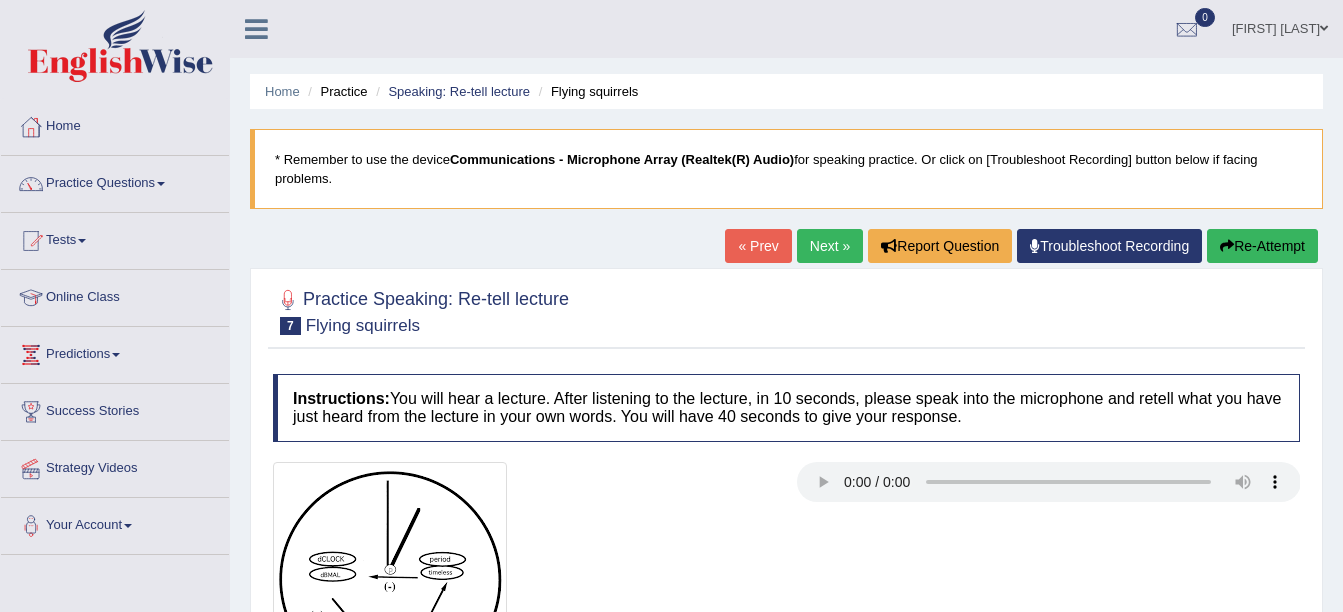 scroll, scrollTop: 0, scrollLeft: 0, axis: both 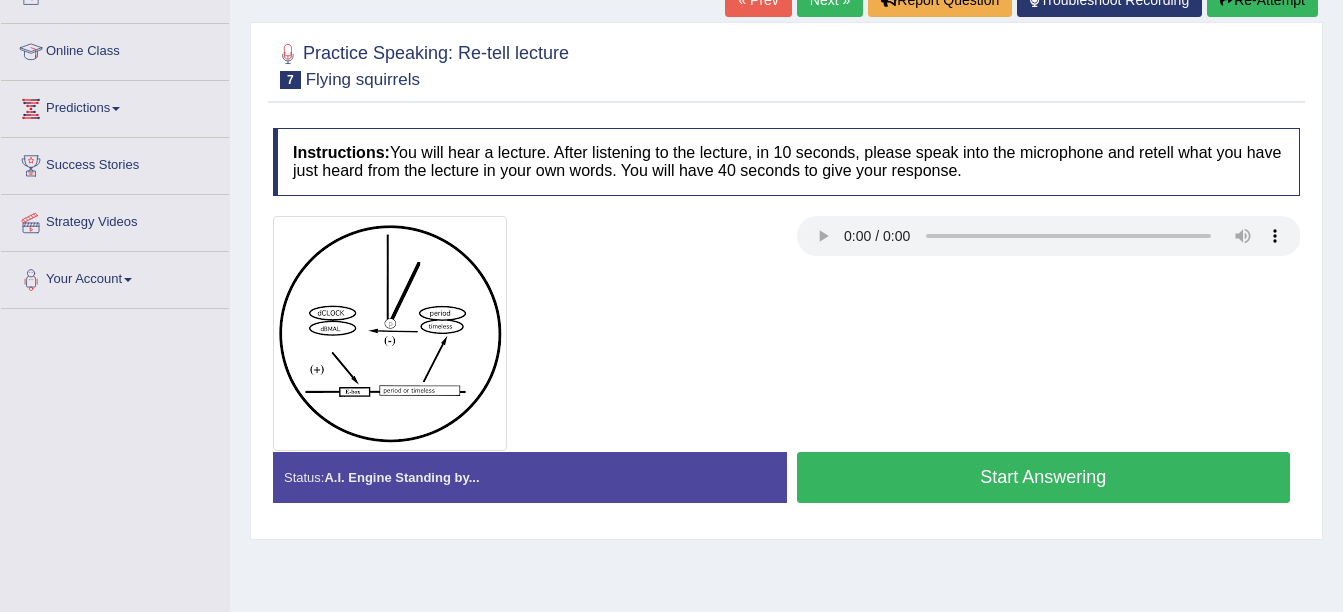 click on "Start Answering" at bounding box center (1044, 477) 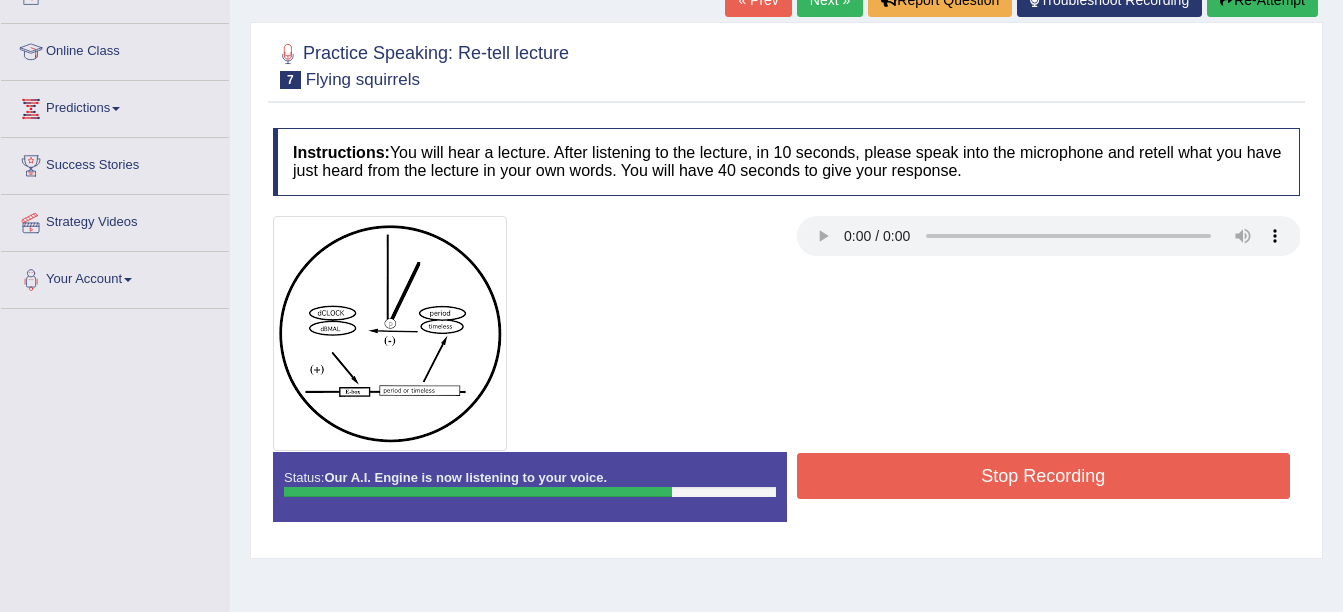 click on "Stop Recording" at bounding box center (1044, 476) 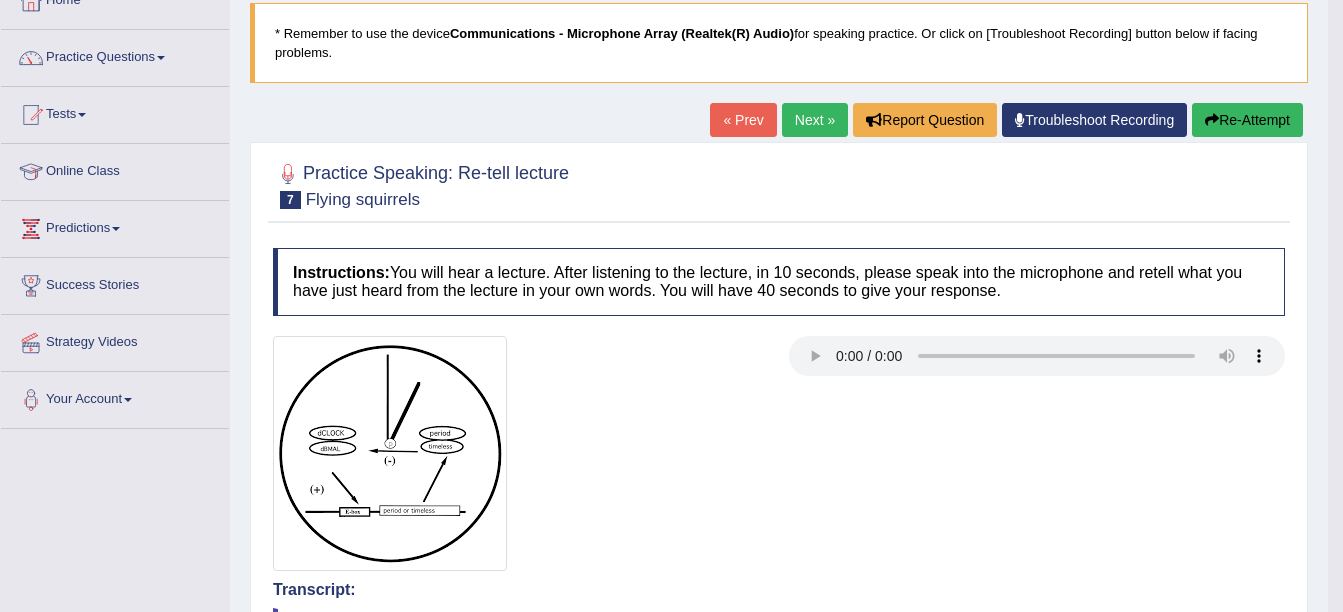 scroll, scrollTop: 110, scrollLeft: 0, axis: vertical 